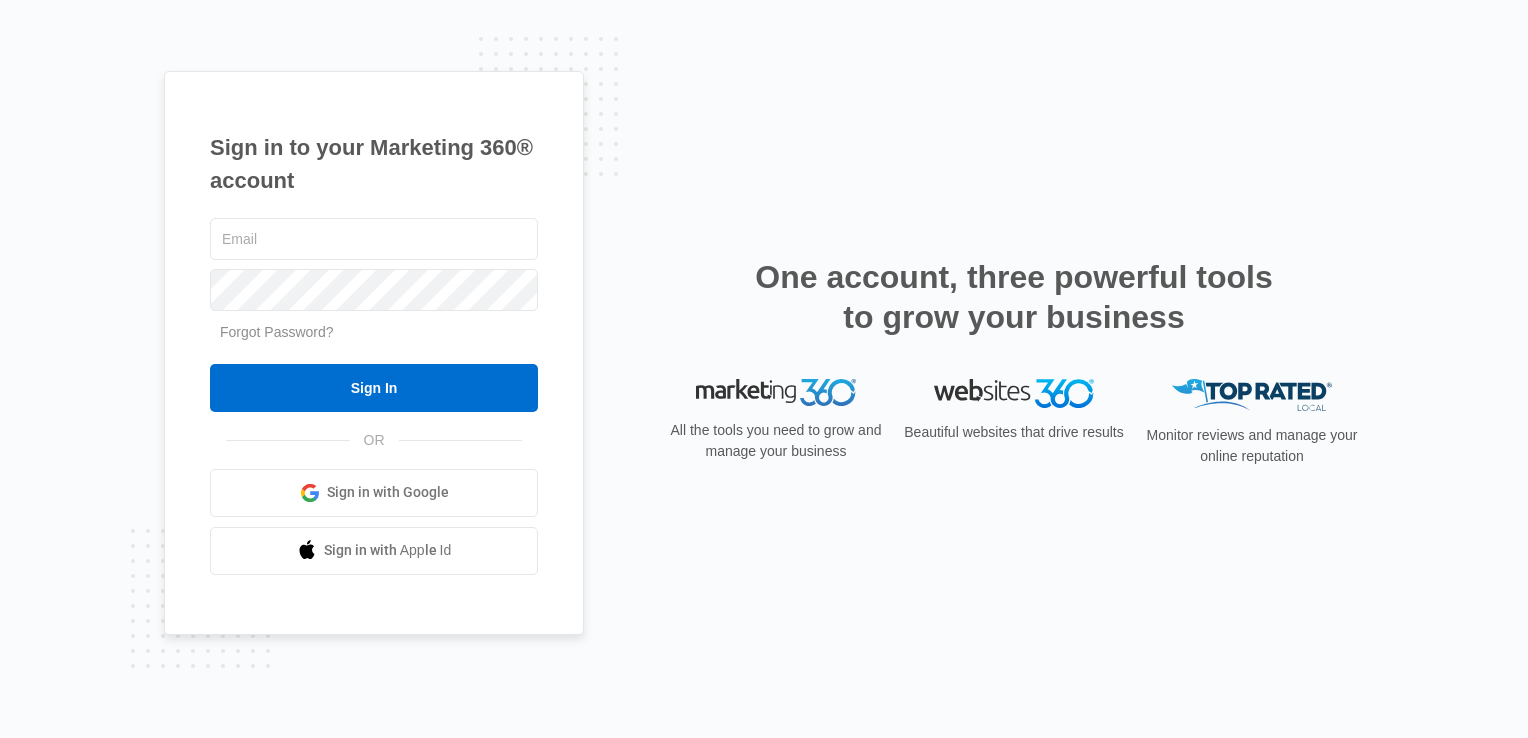 scroll, scrollTop: 0, scrollLeft: 0, axis: both 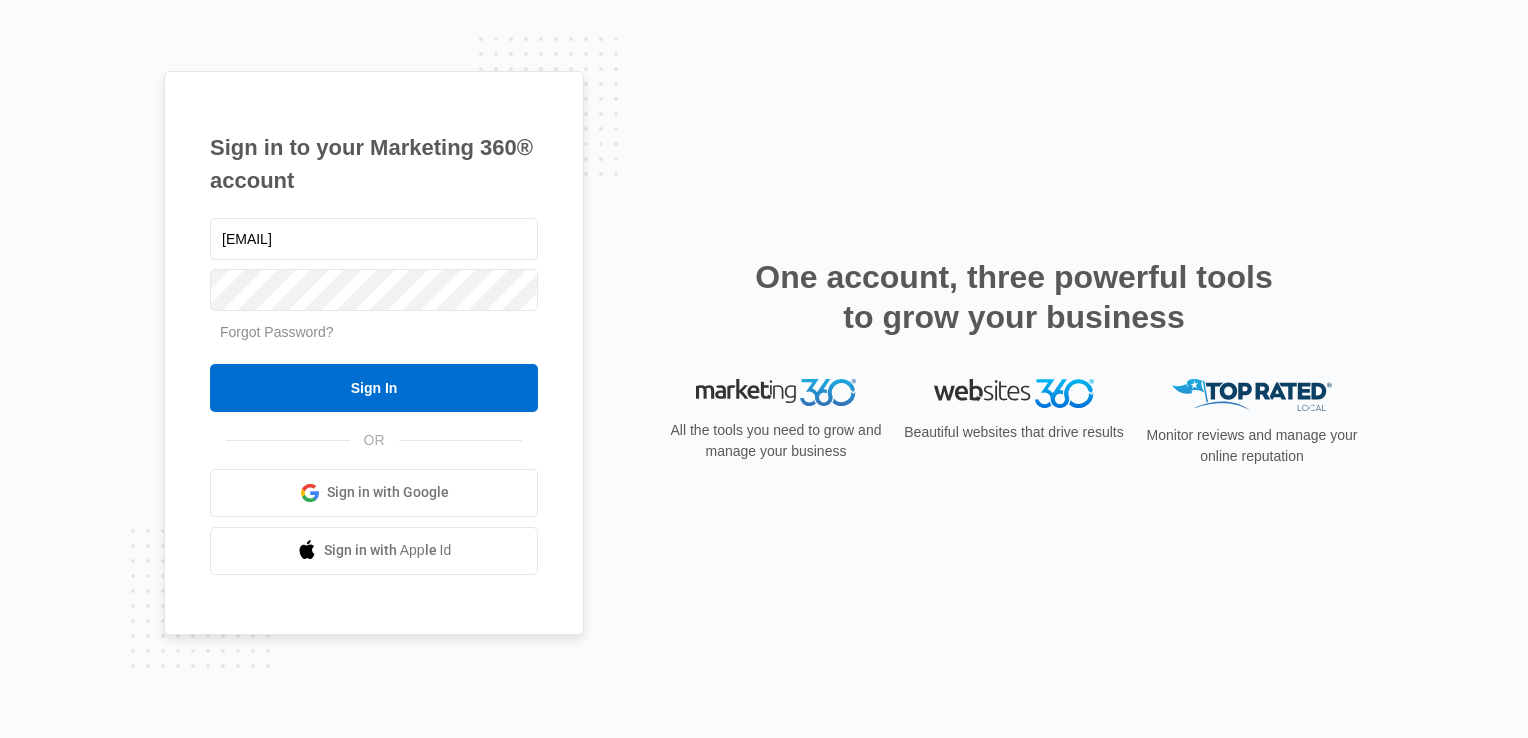 click on "Sign in with Google" at bounding box center [388, 492] 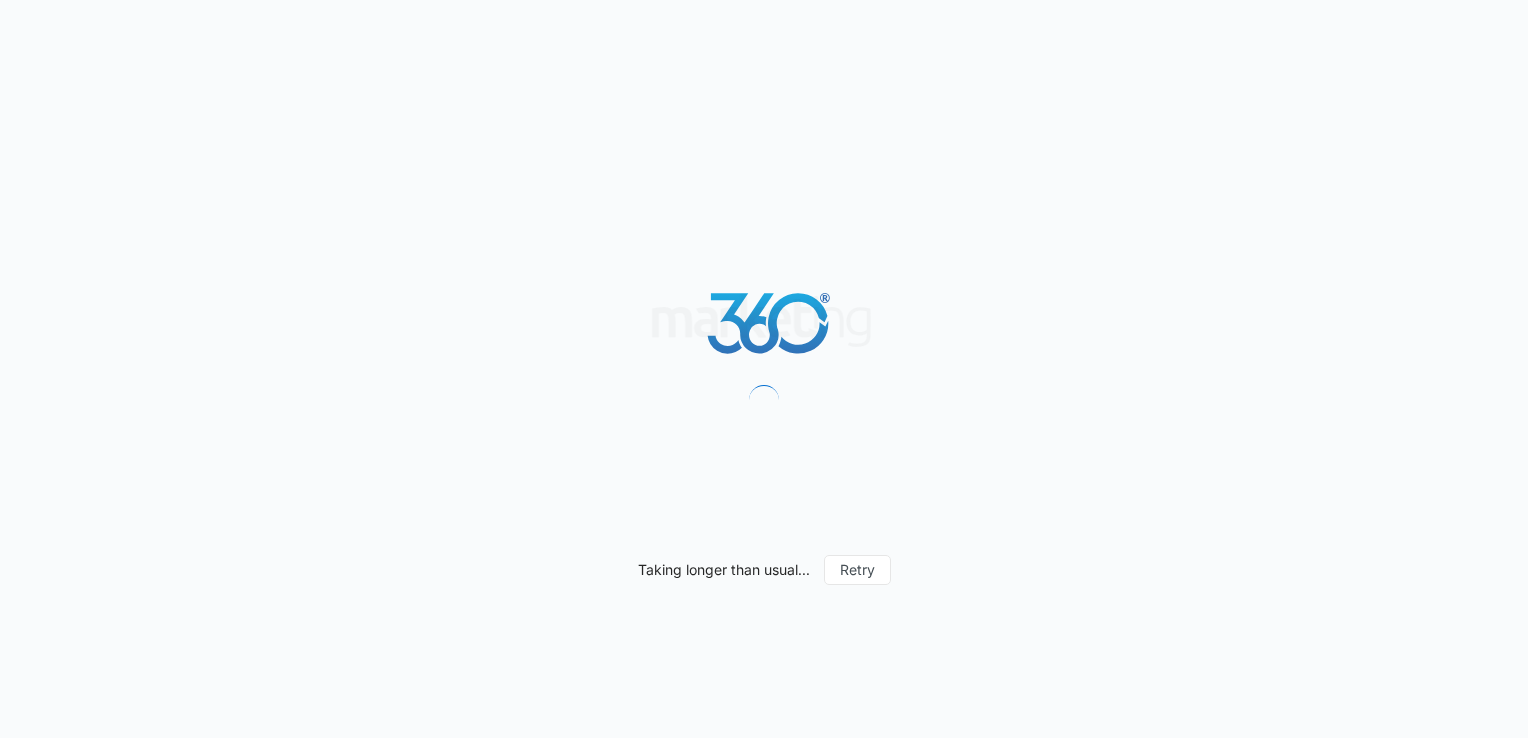 scroll, scrollTop: 0, scrollLeft: 0, axis: both 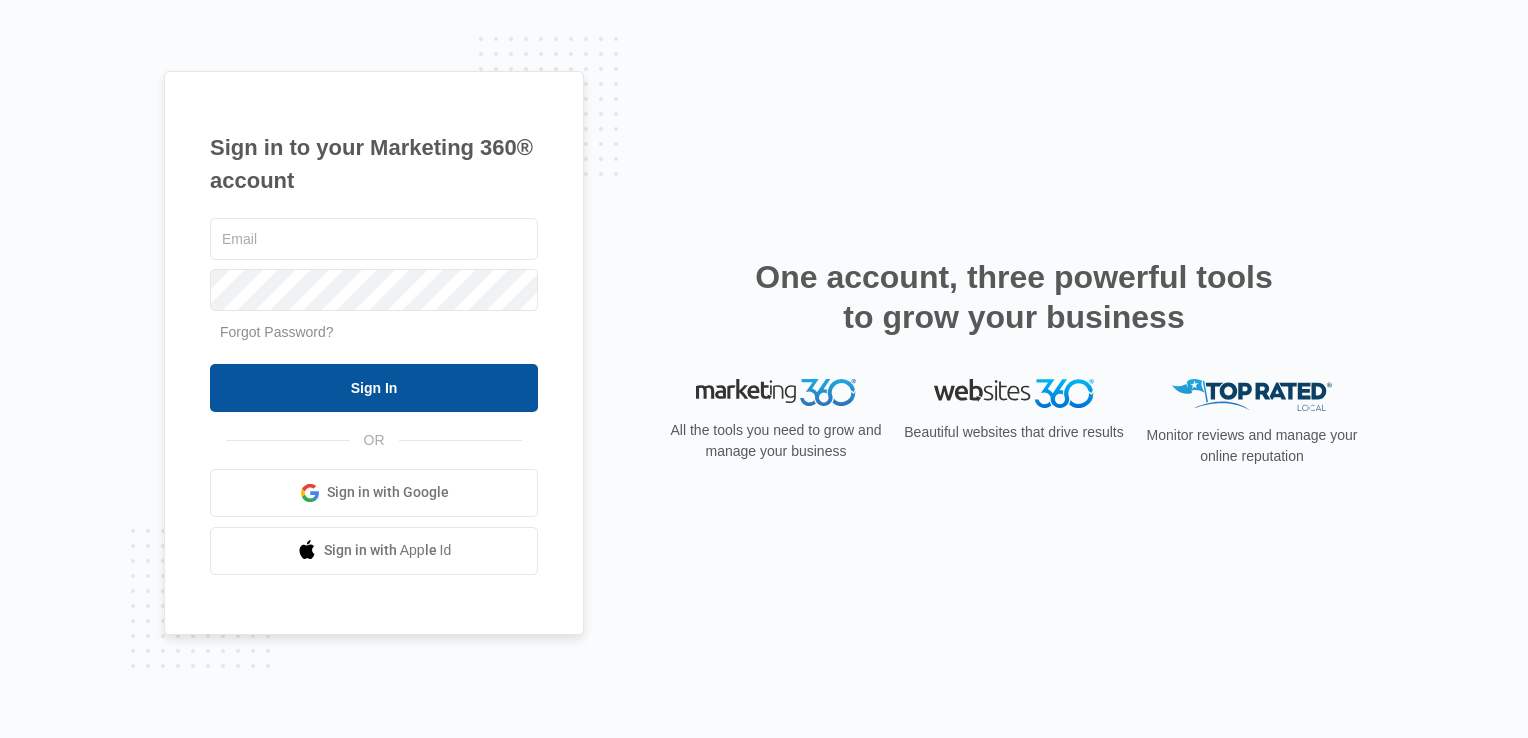 type on "[EMAIL]" 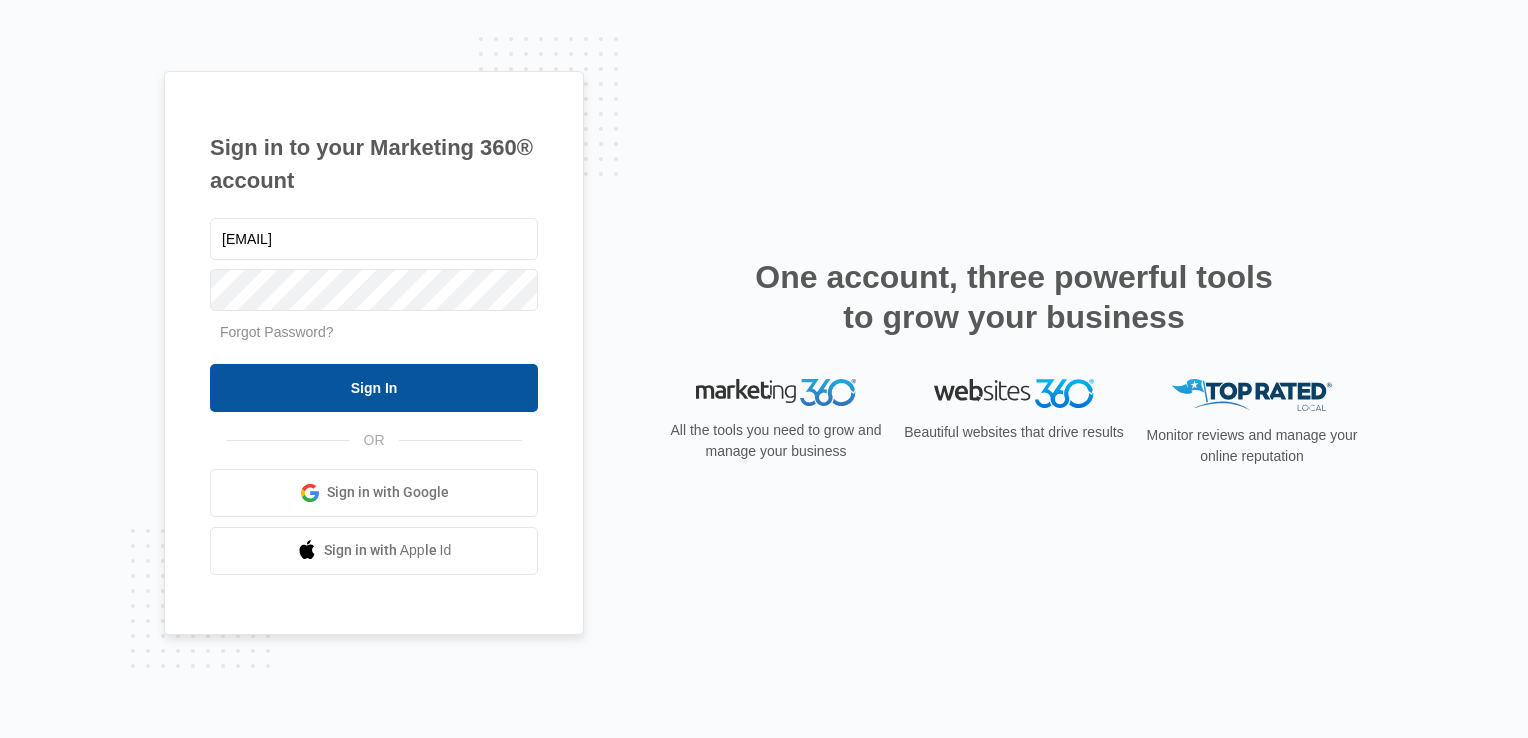 click on "Sign In" at bounding box center (374, 388) 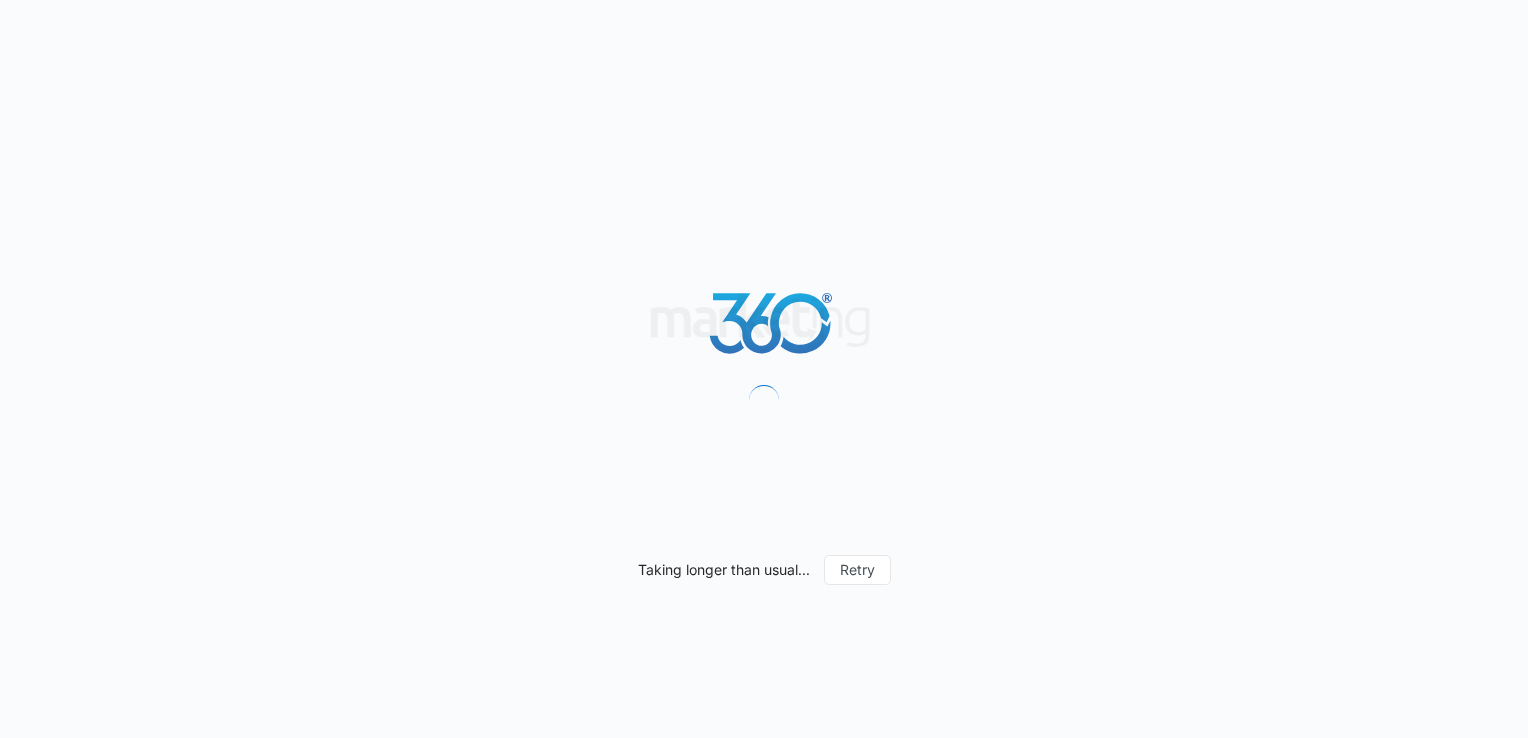 scroll, scrollTop: 0, scrollLeft: 0, axis: both 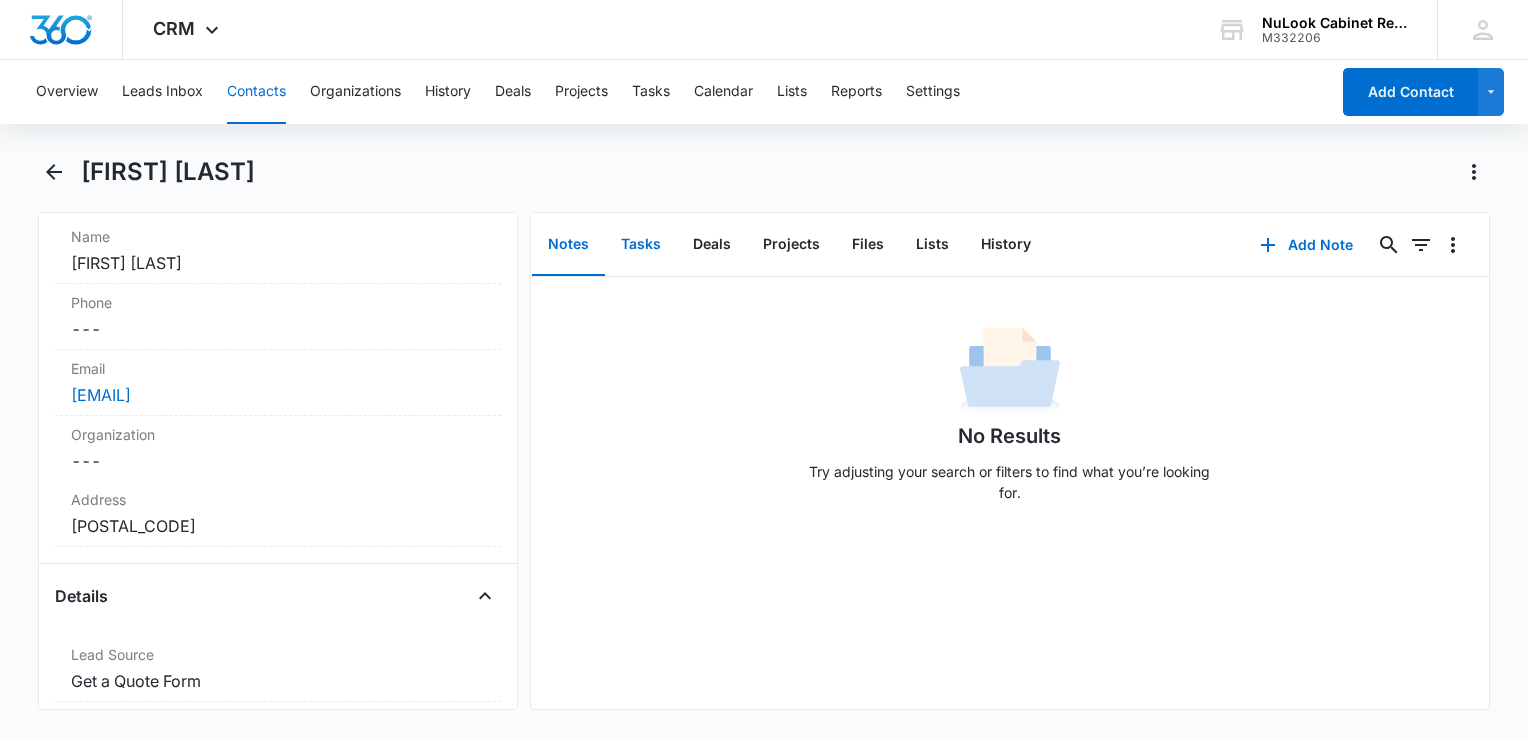 click on "Tasks" at bounding box center [641, 245] 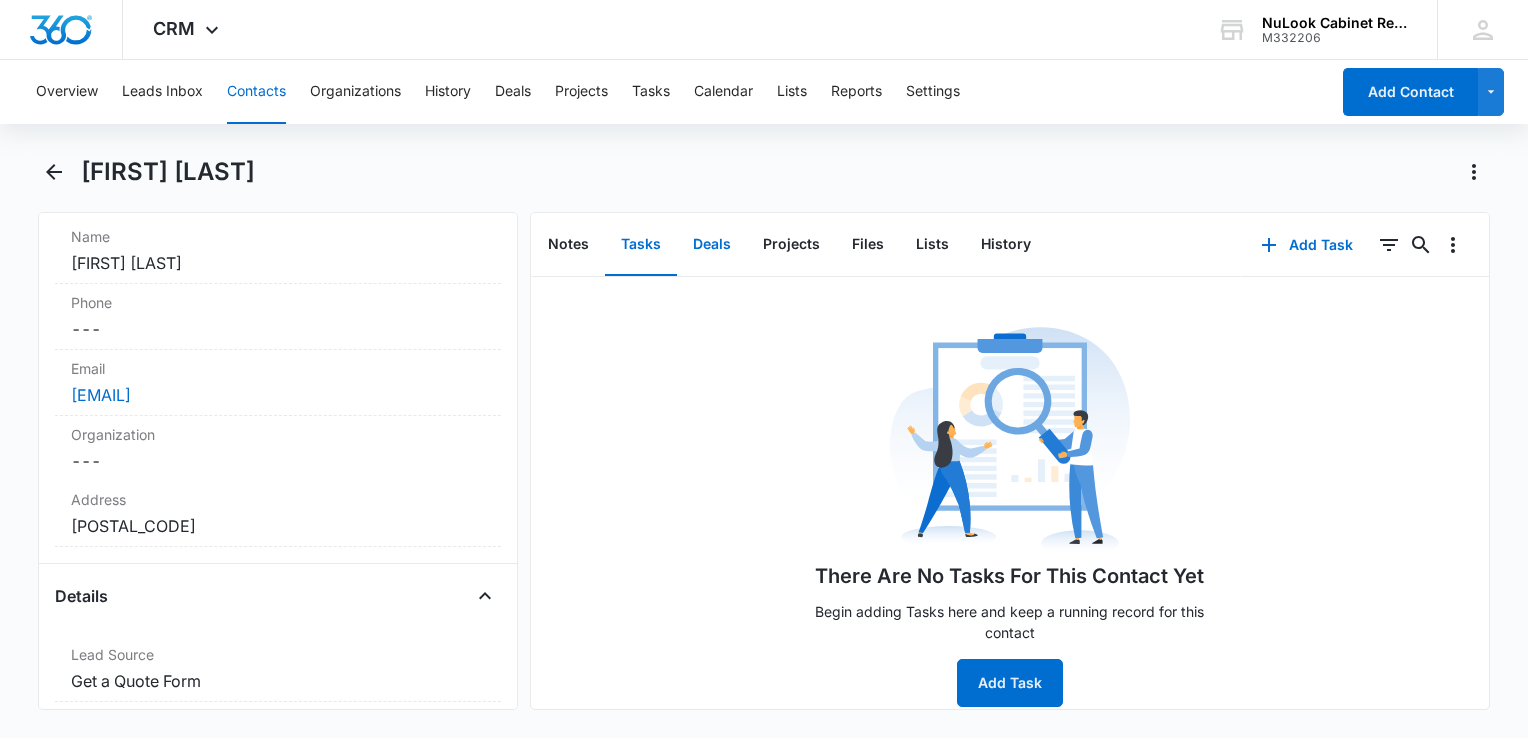 click on "Deals" at bounding box center (712, 245) 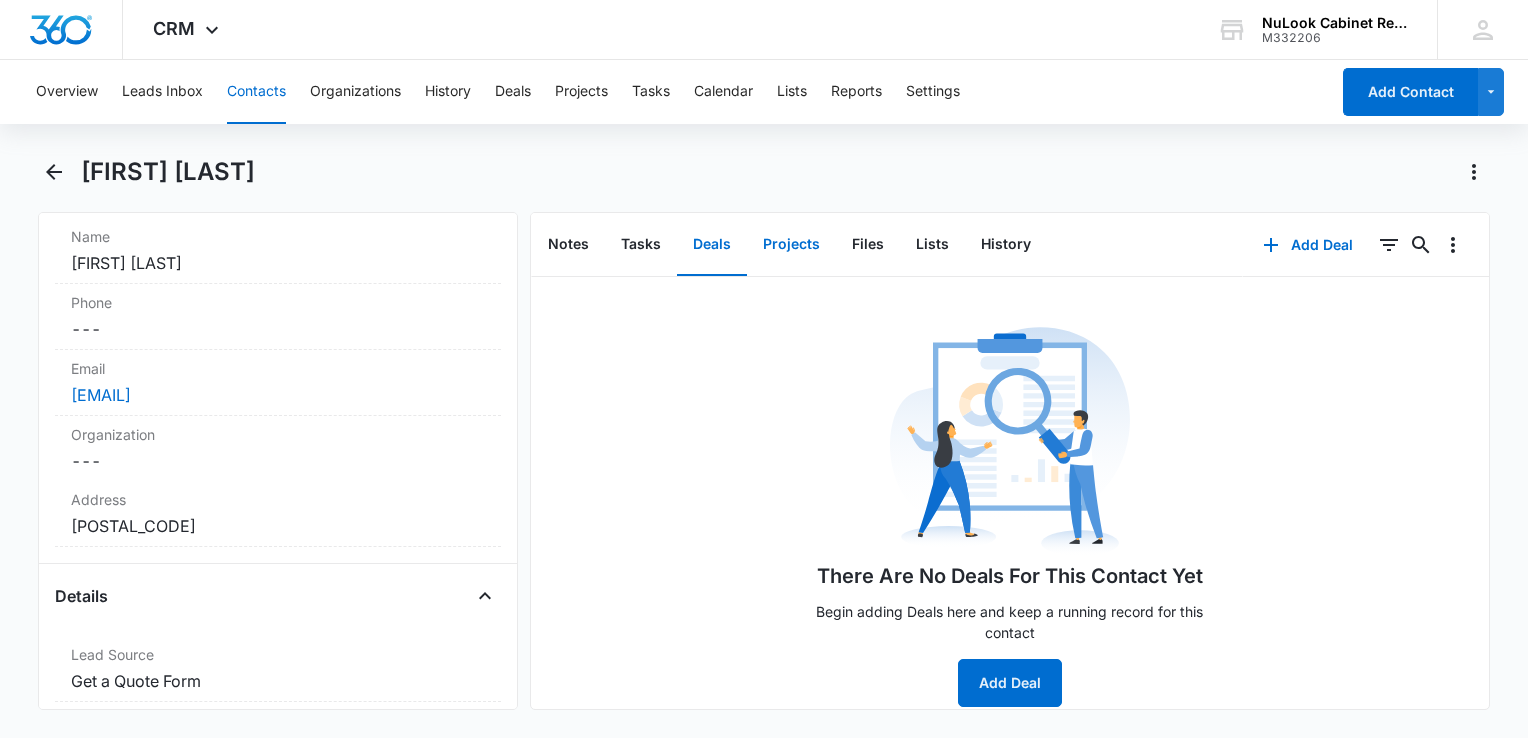 click on "Projects" at bounding box center [791, 245] 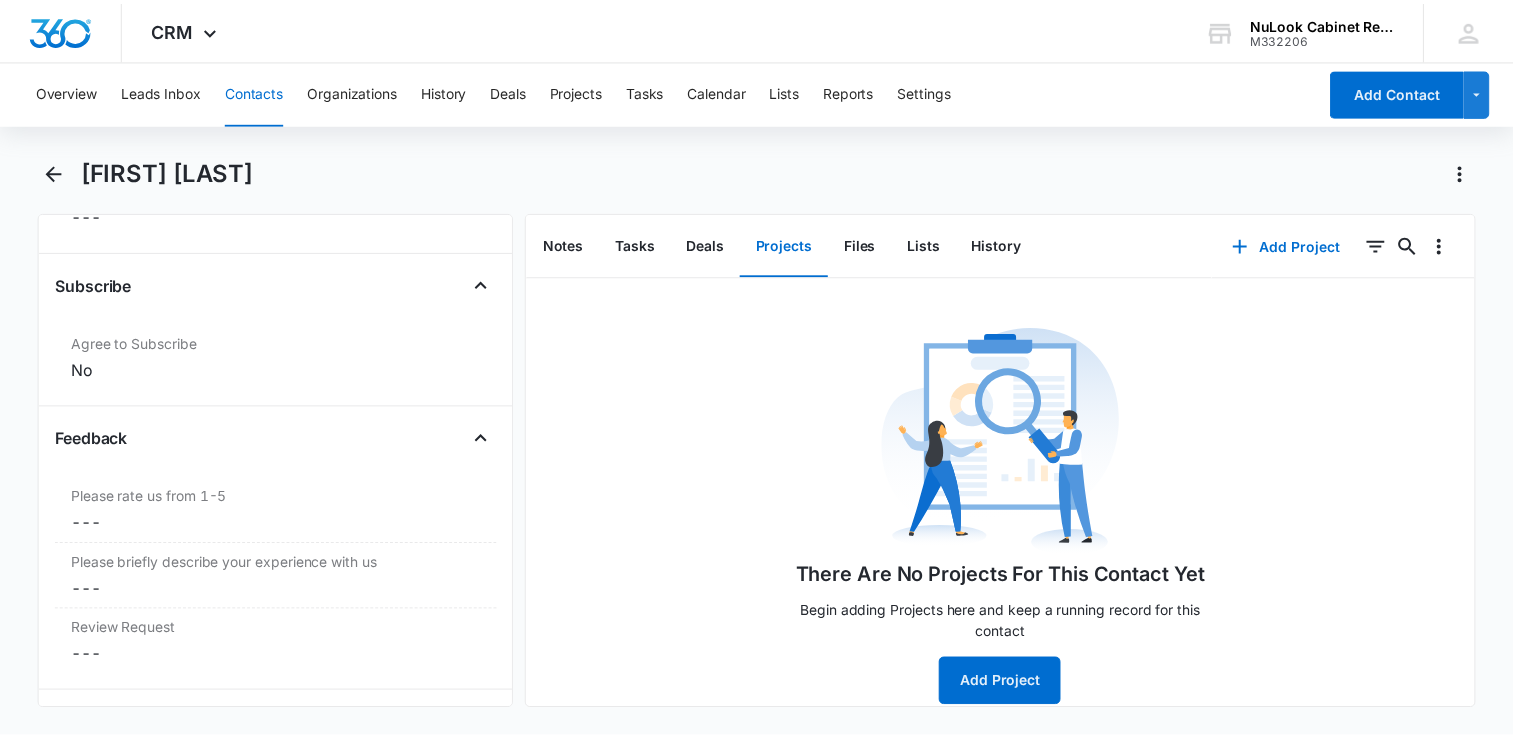 scroll, scrollTop: 2088, scrollLeft: 0, axis: vertical 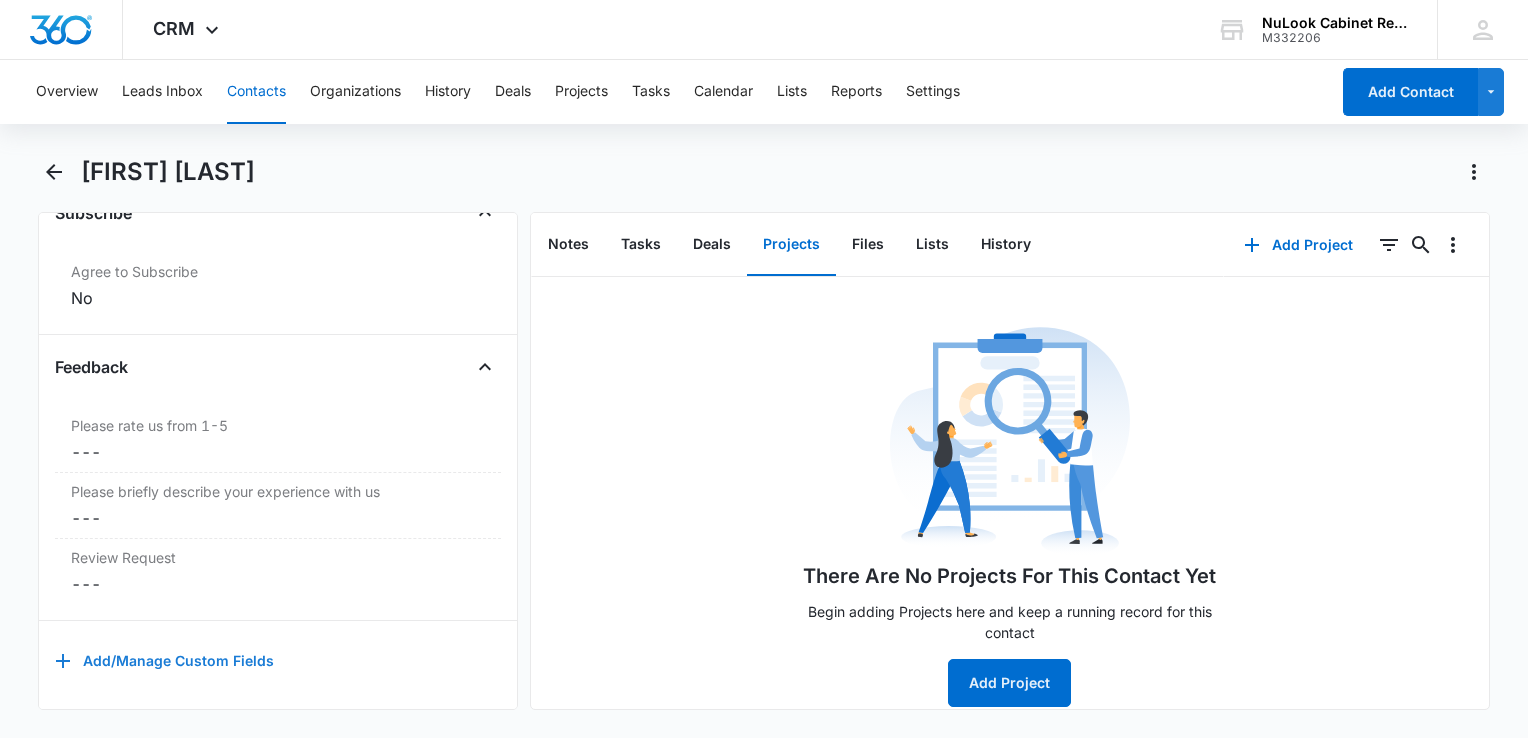 click on "Add/Manage Custom Fields" at bounding box center [164, 661] 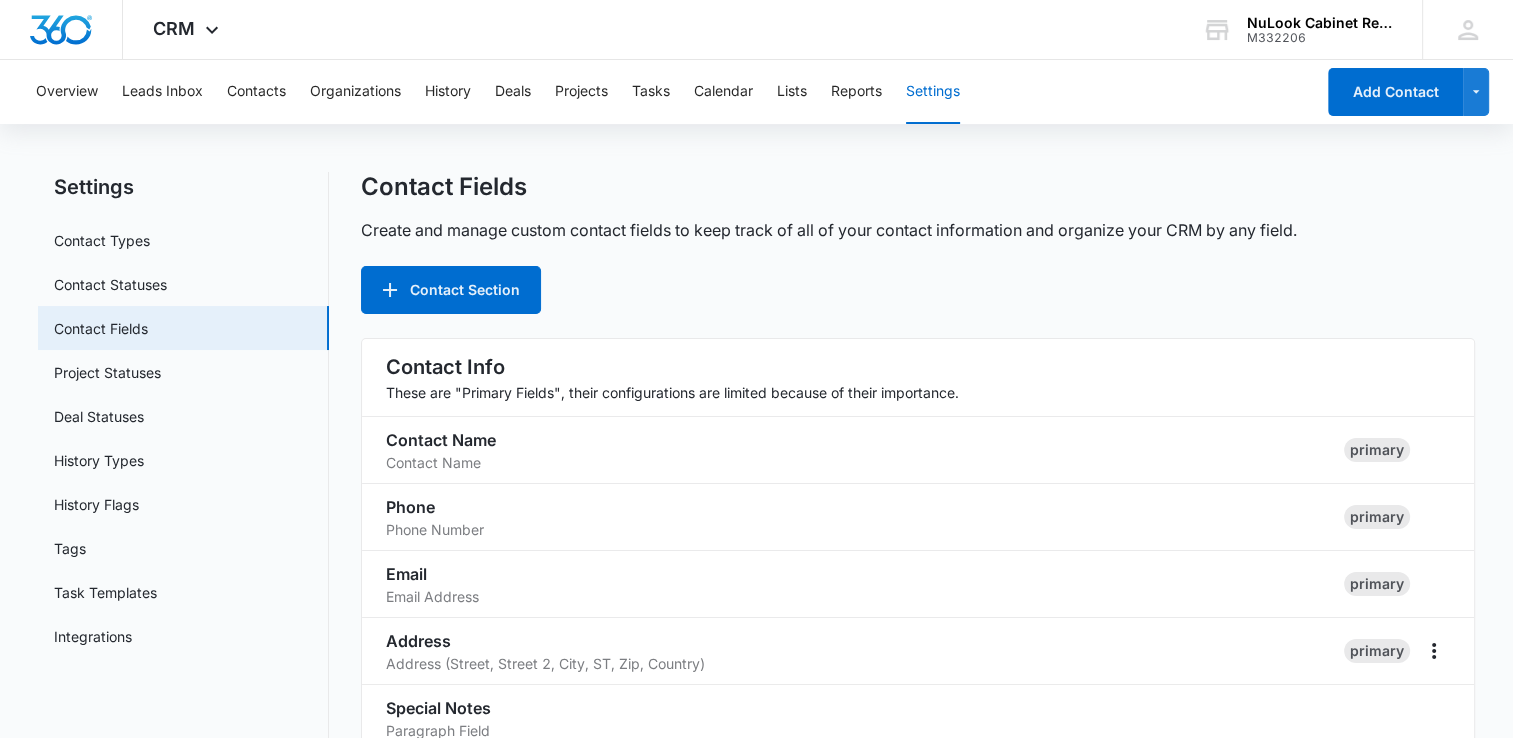 scroll, scrollTop: 0, scrollLeft: 0, axis: both 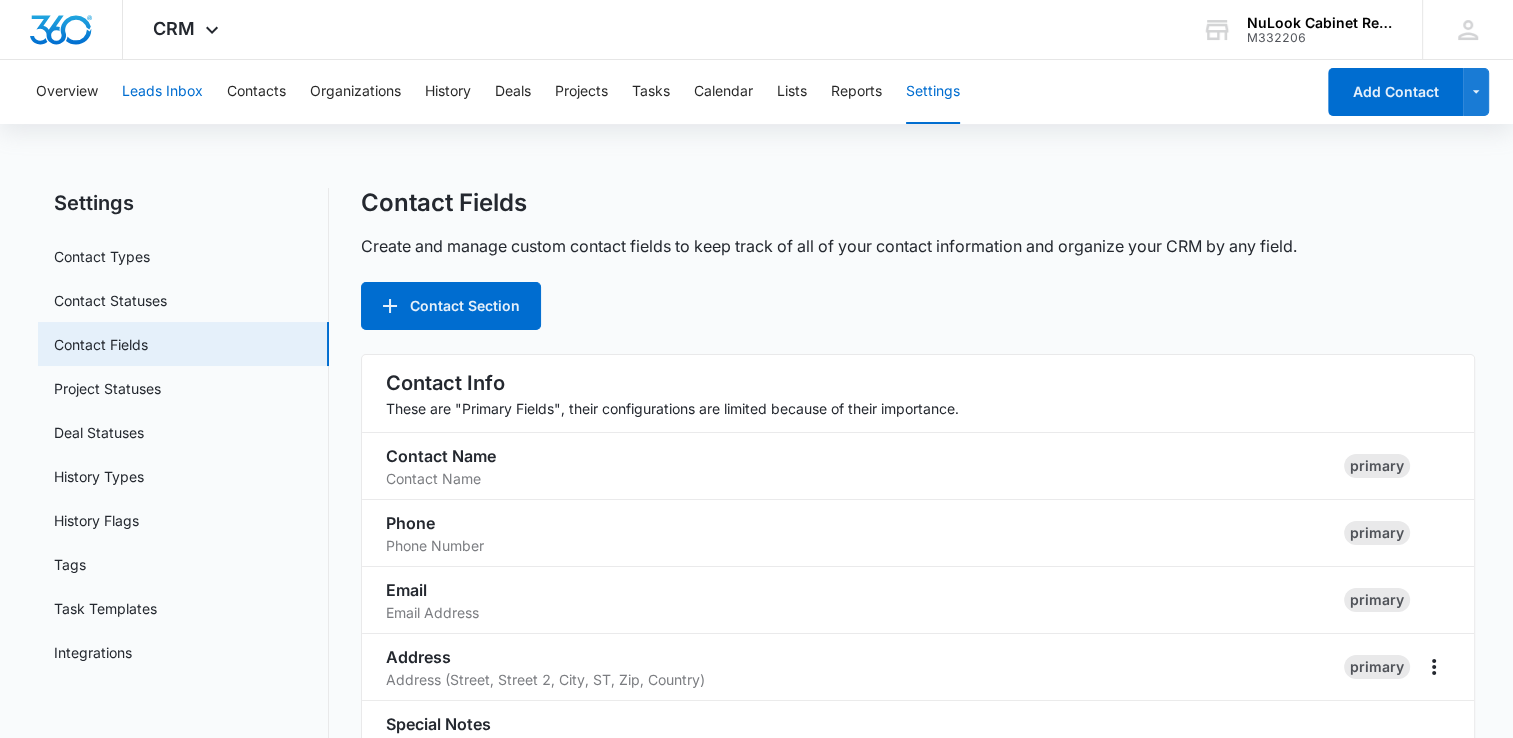 click on "Leads Inbox" at bounding box center [162, 92] 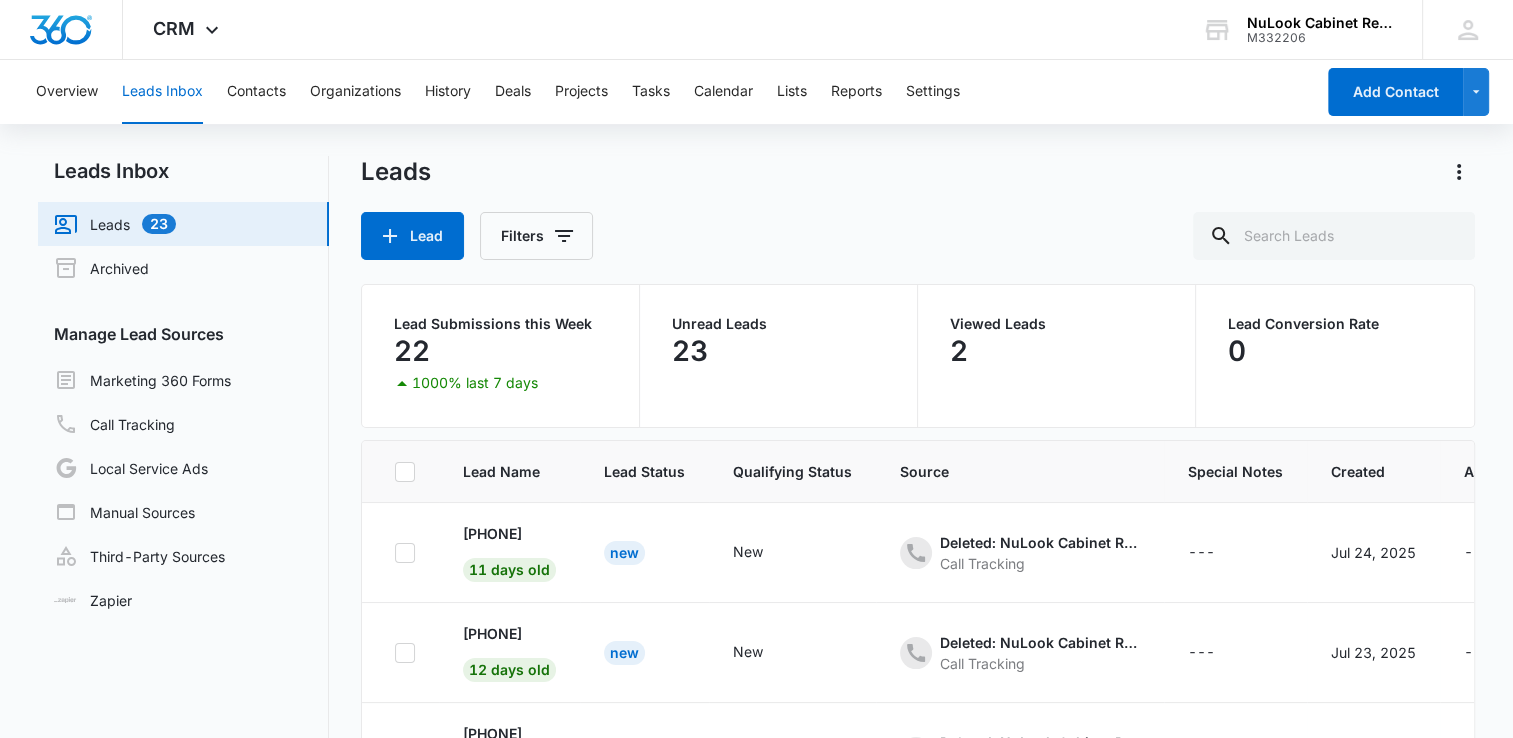 click on "Leads 23" at bounding box center [115, 224] 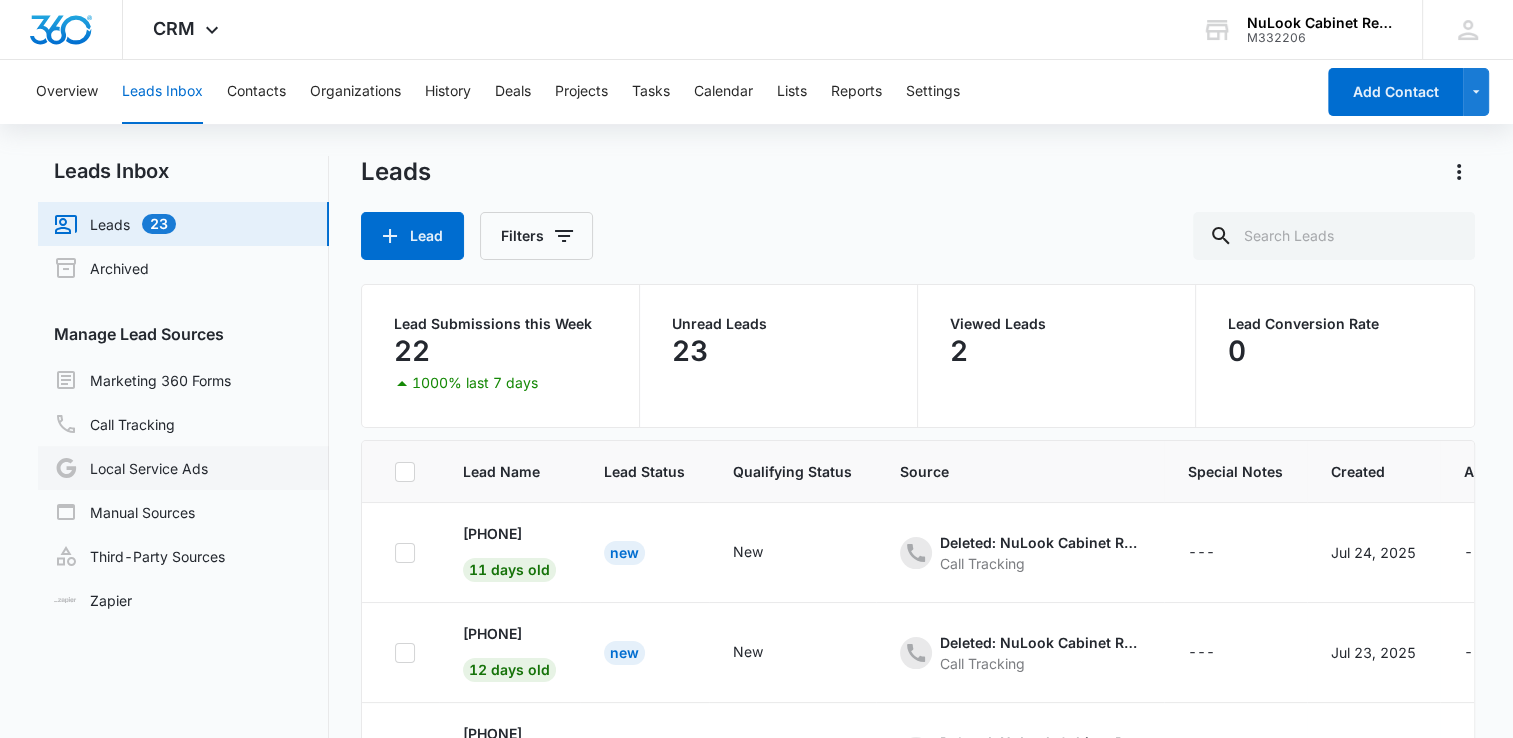 click on "Local Service Ads" at bounding box center (131, 468) 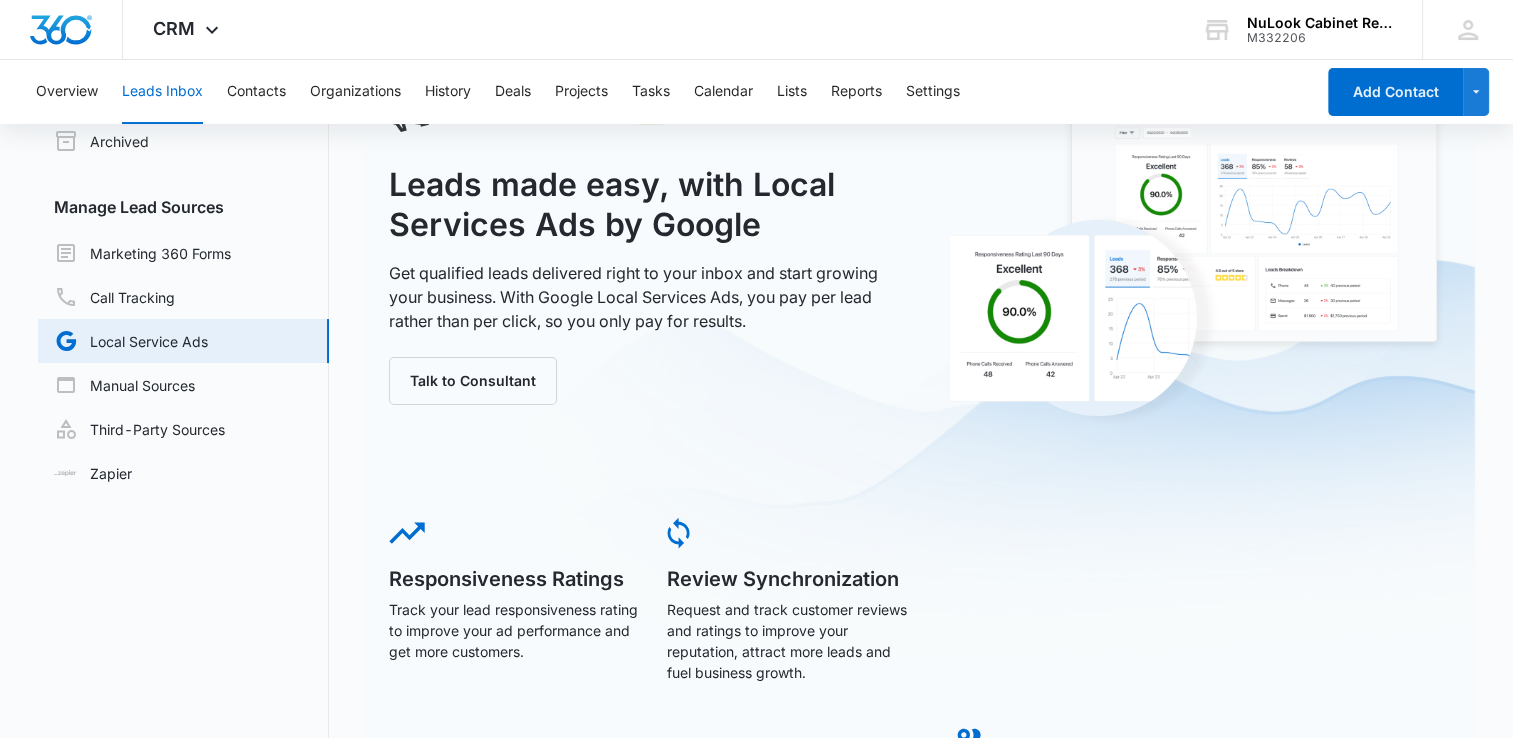 scroll, scrollTop: 0, scrollLeft: 0, axis: both 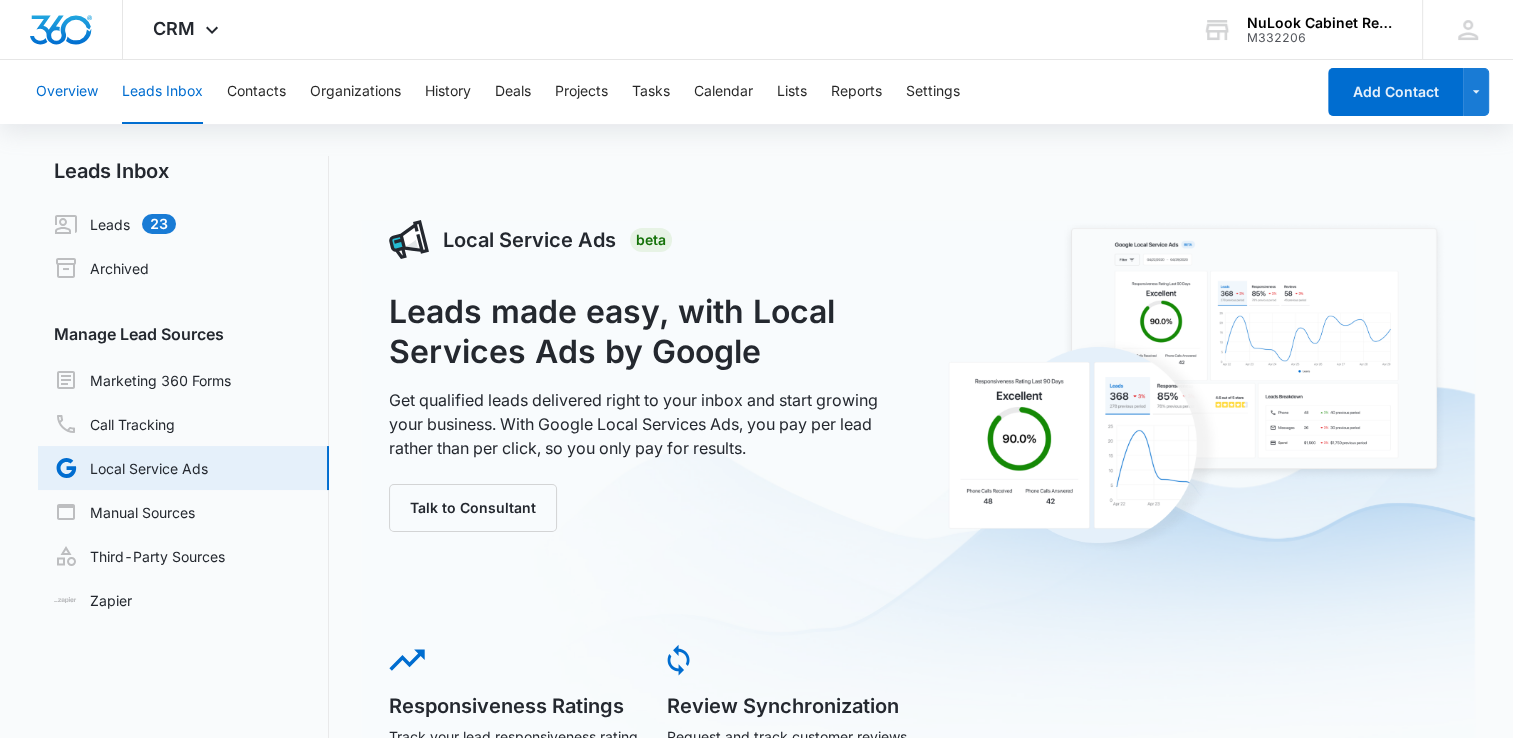 click on "Overview" at bounding box center (67, 92) 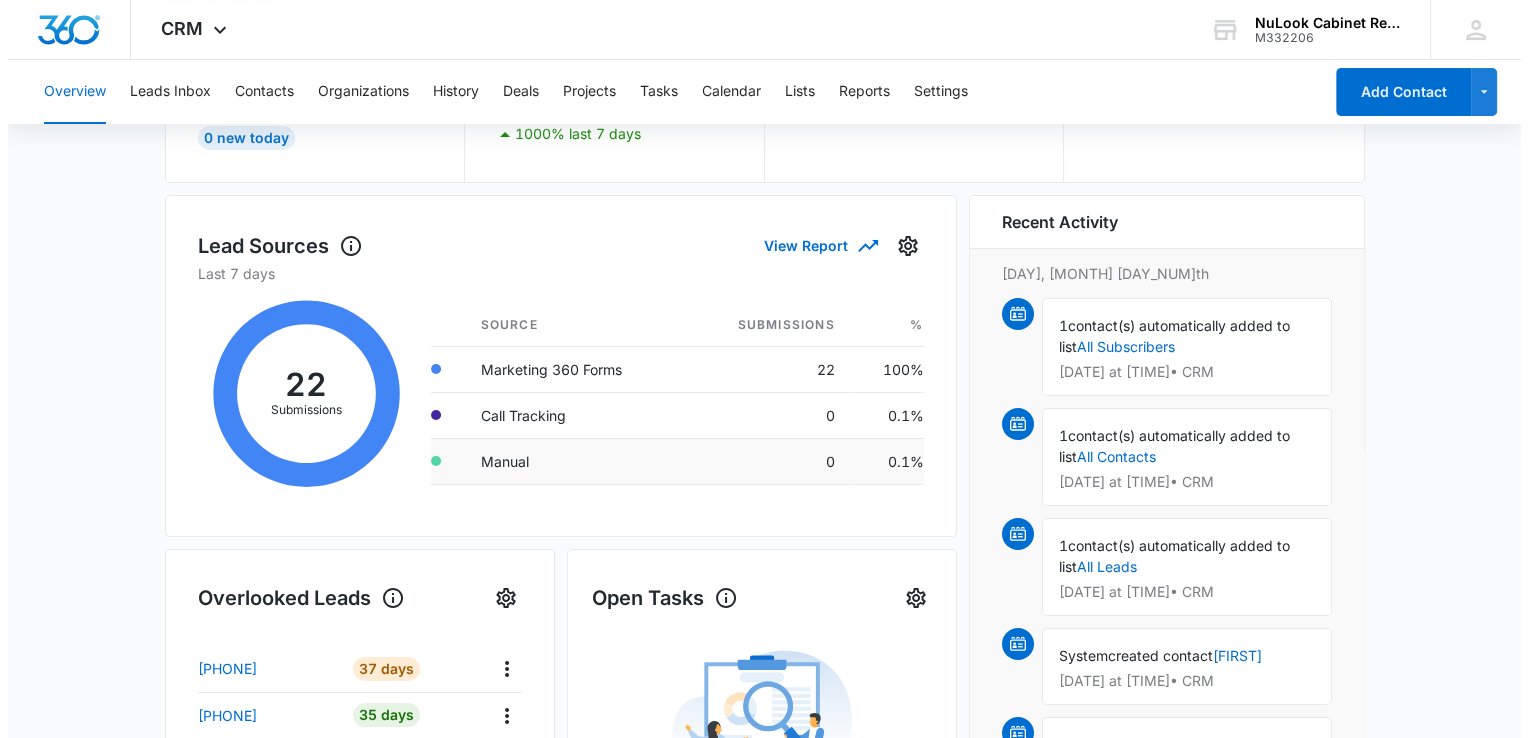 scroll, scrollTop: 0, scrollLeft: 0, axis: both 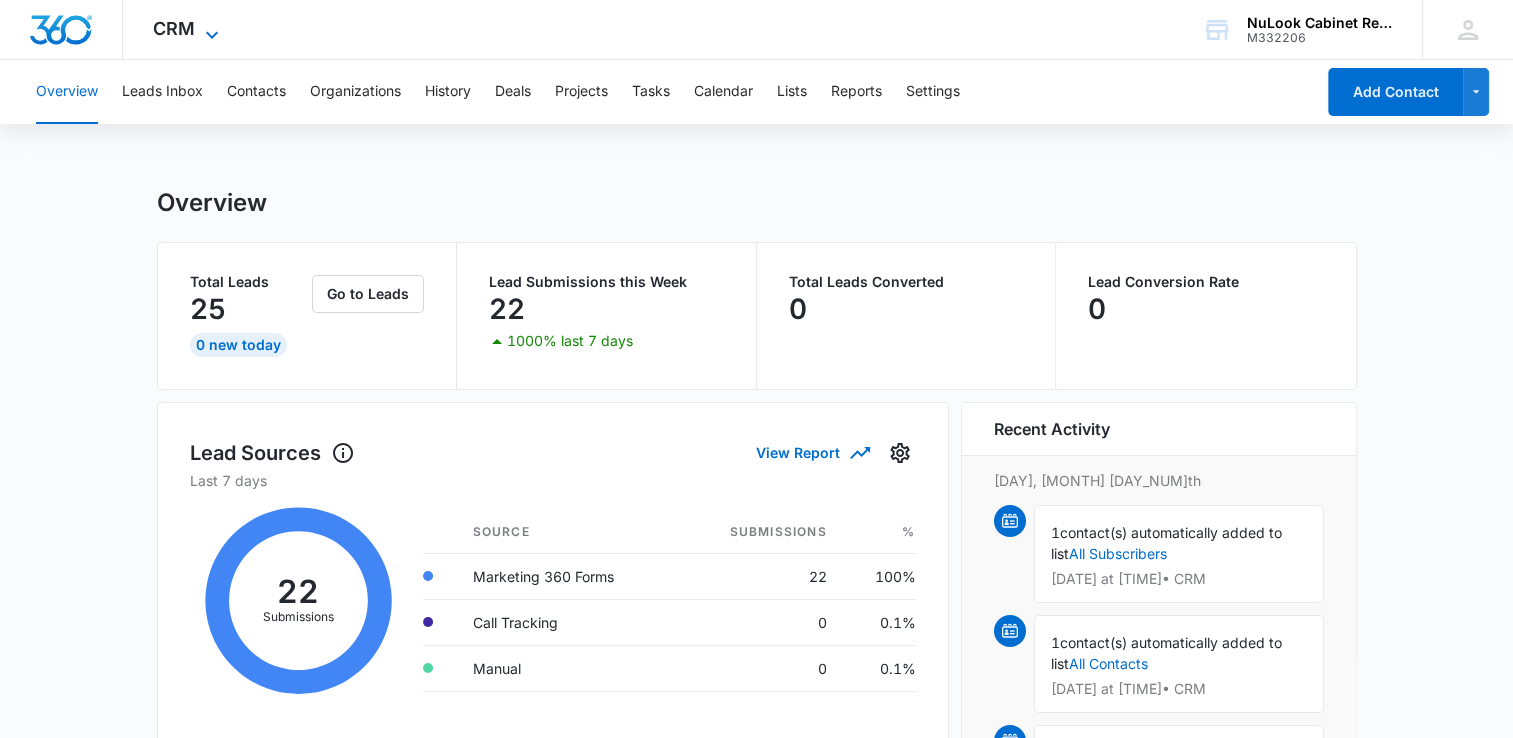 click 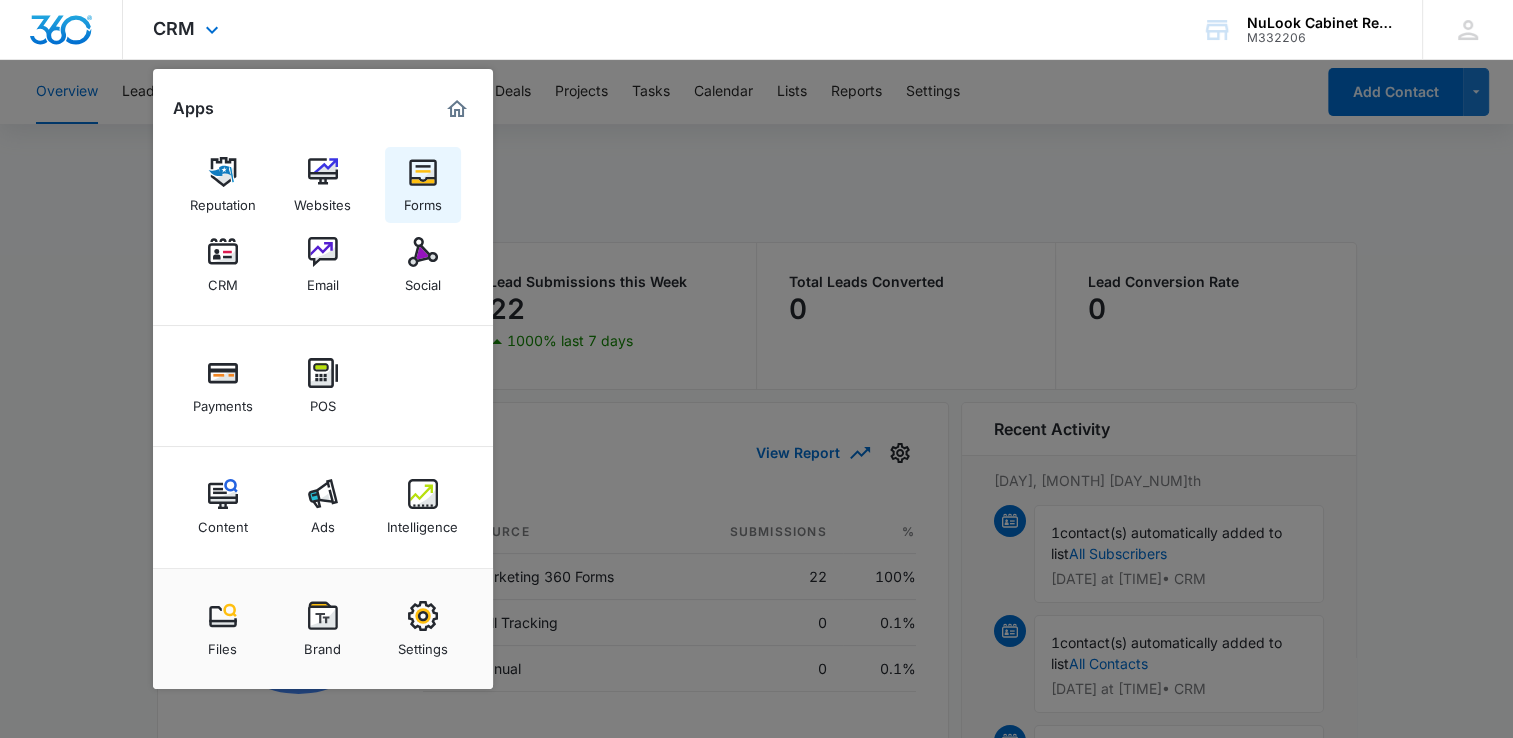 click at bounding box center (423, 172) 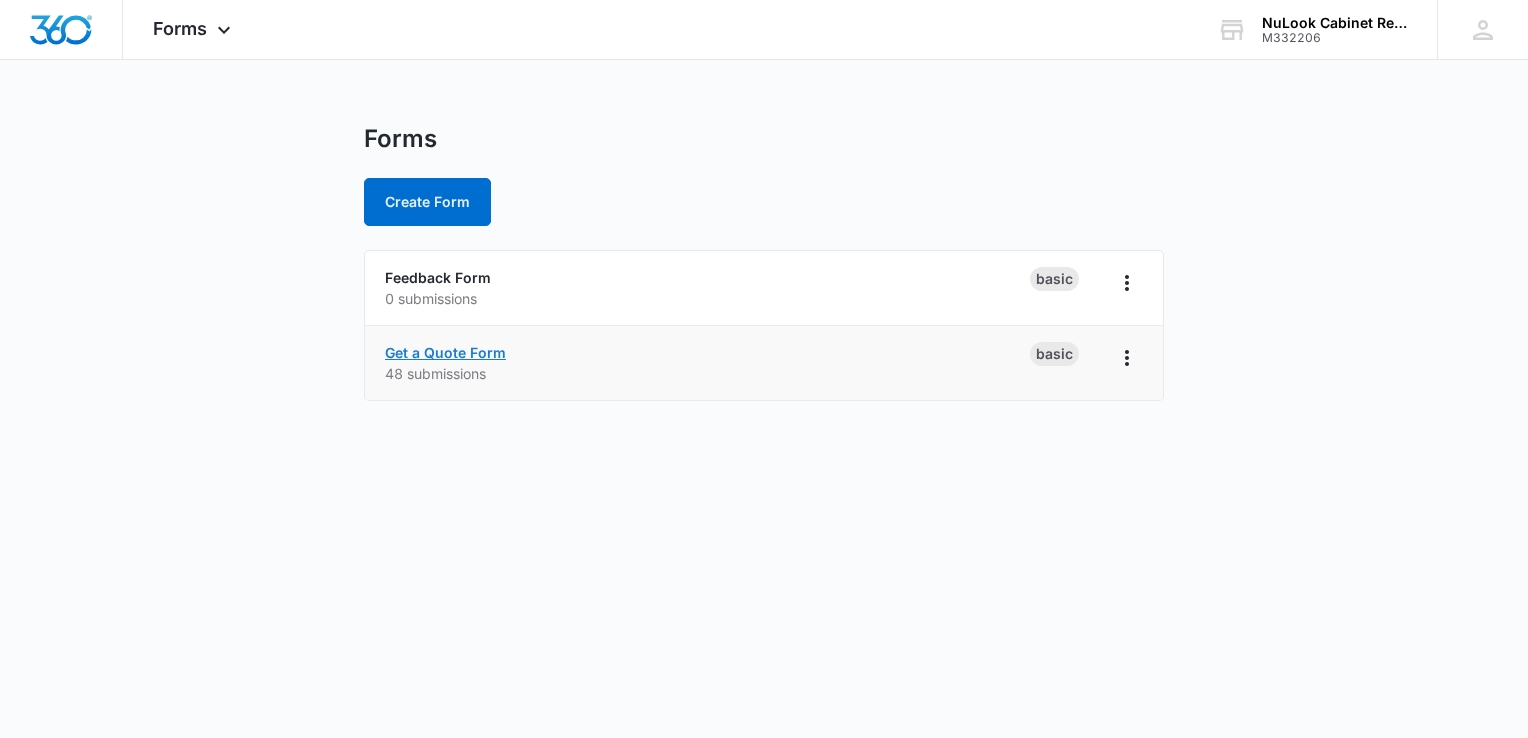 click on "Get a Quote Form" at bounding box center [445, 352] 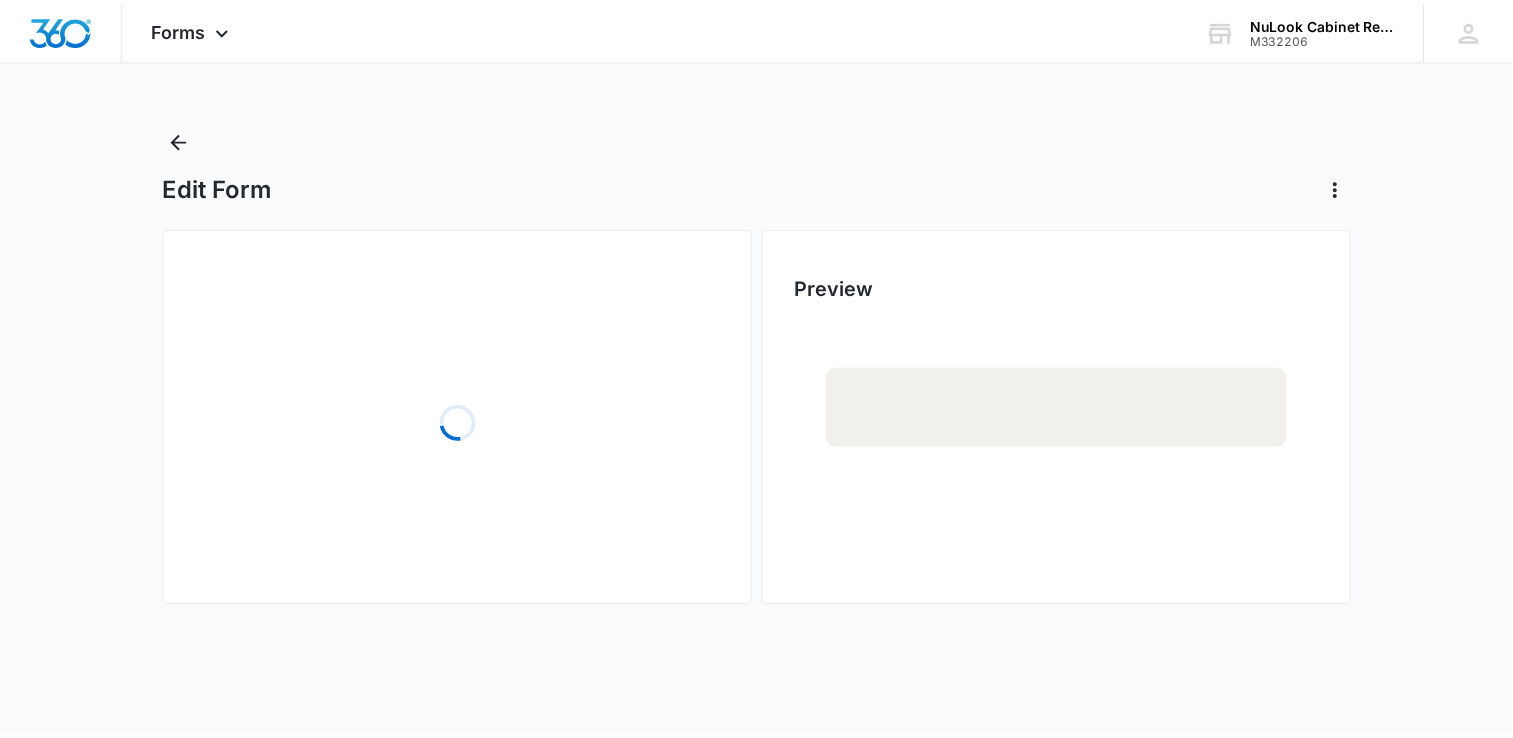 scroll, scrollTop: 0, scrollLeft: 0, axis: both 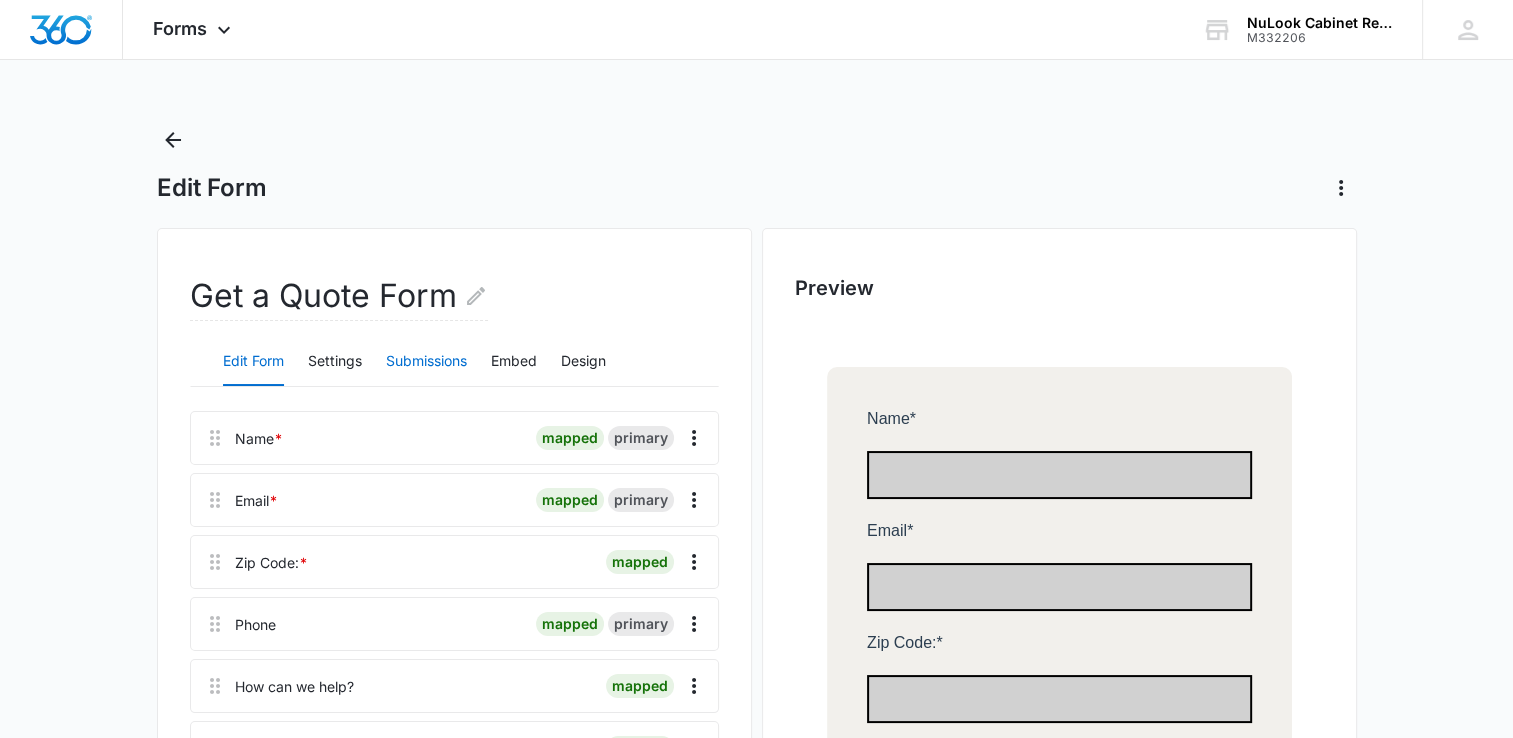click on "Submissions" at bounding box center (426, 362) 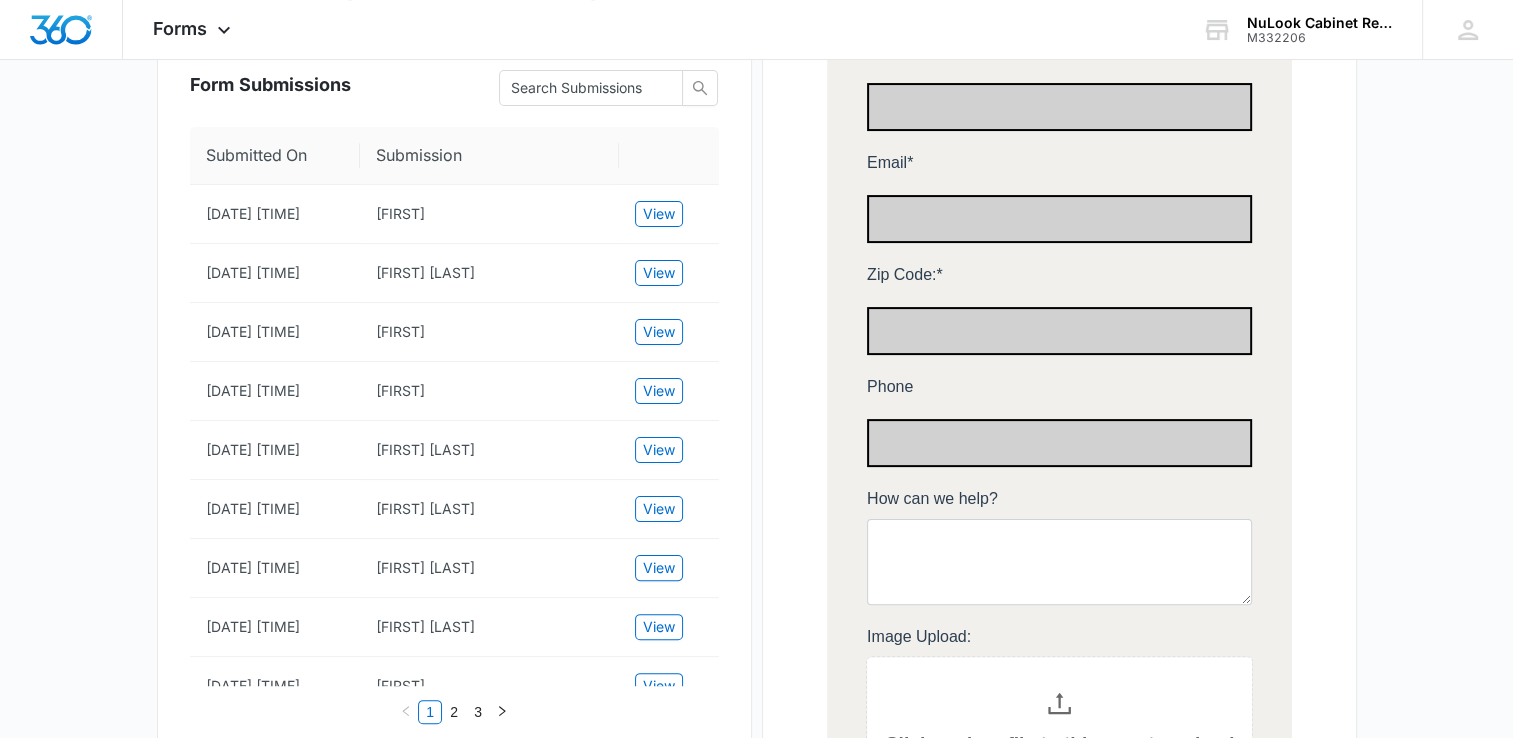 scroll, scrollTop: 400, scrollLeft: 0, axis: vertical 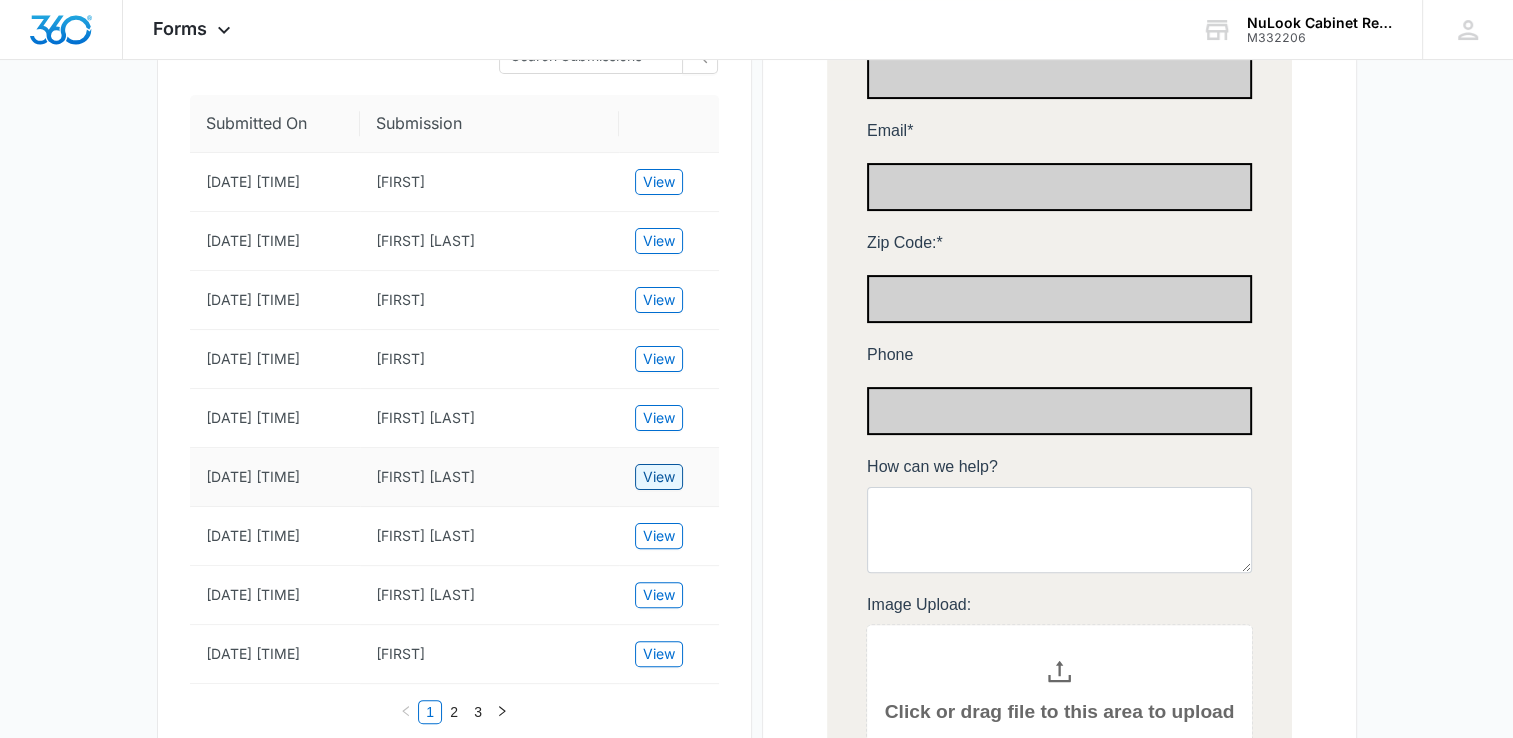 click on "View" at bounding box center [659, 477] 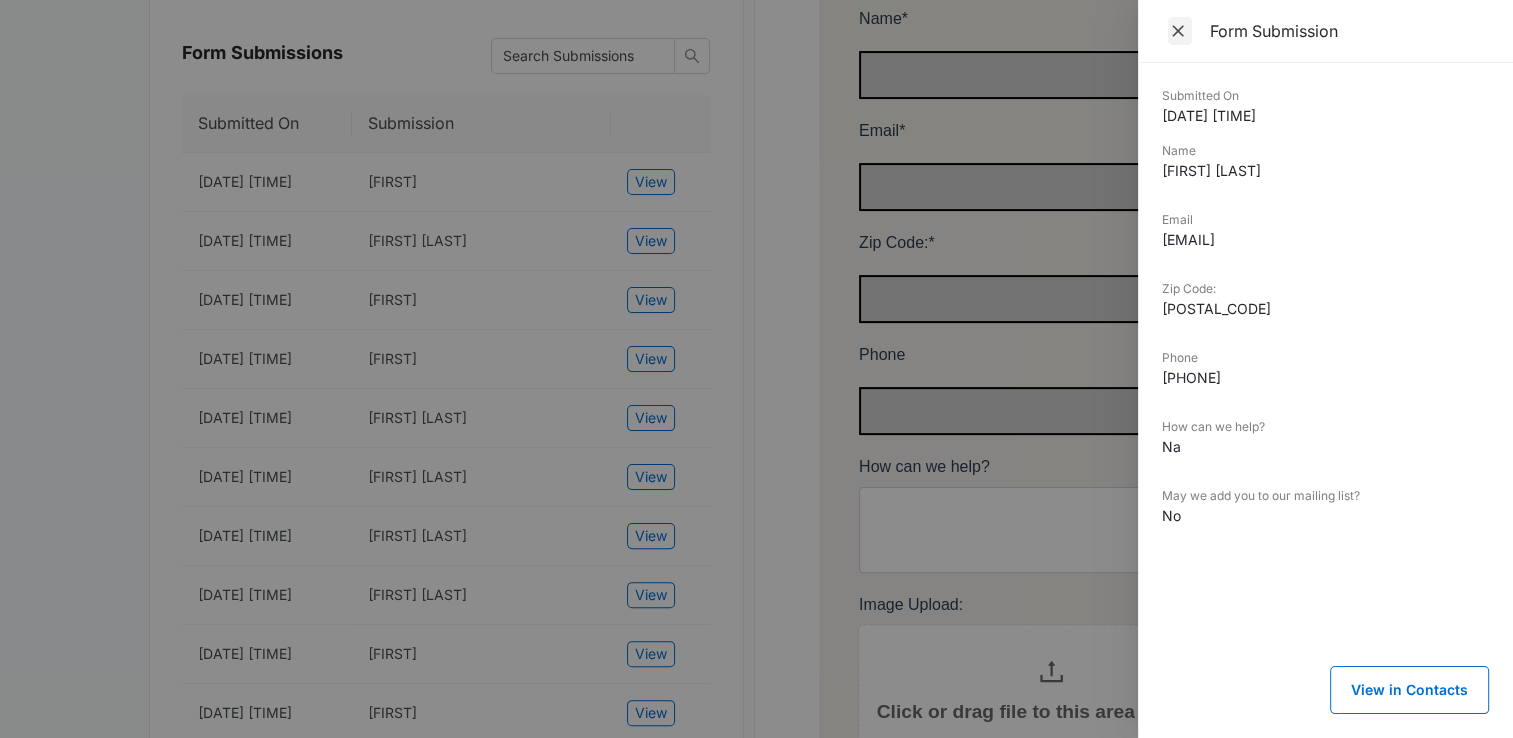 click 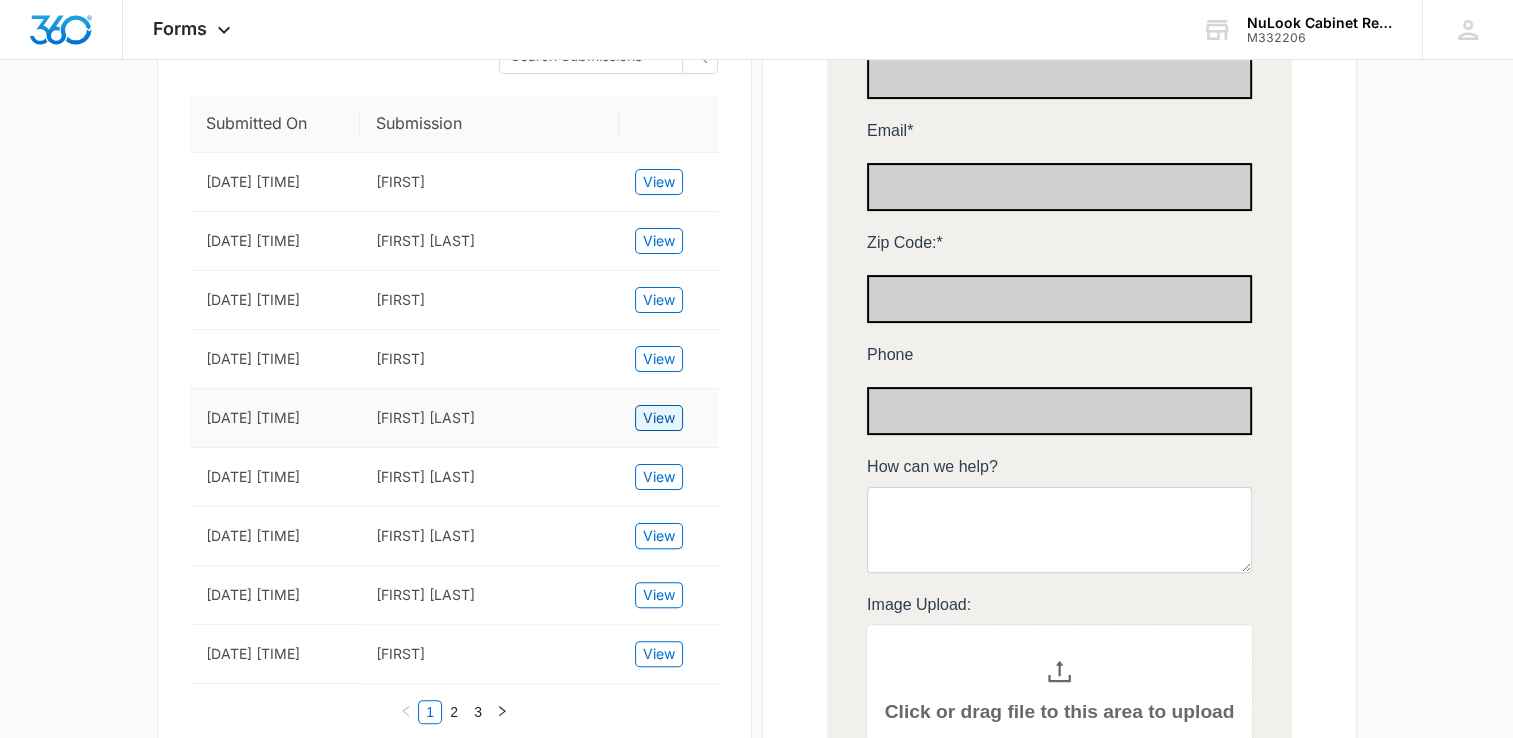 click on "View" at bounding box center [659, 418] 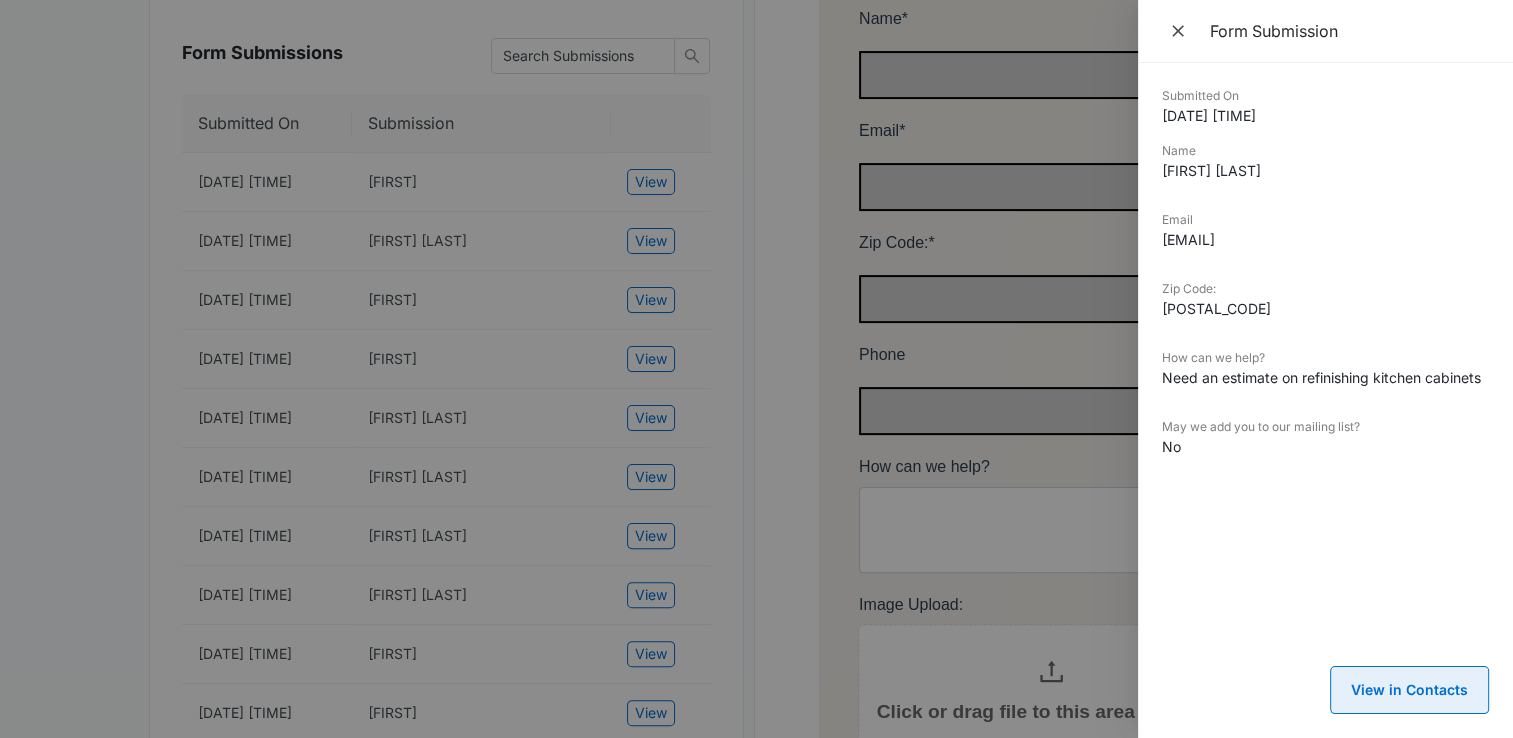 click on "View in Contacts" at bounding box center [1409, 690] 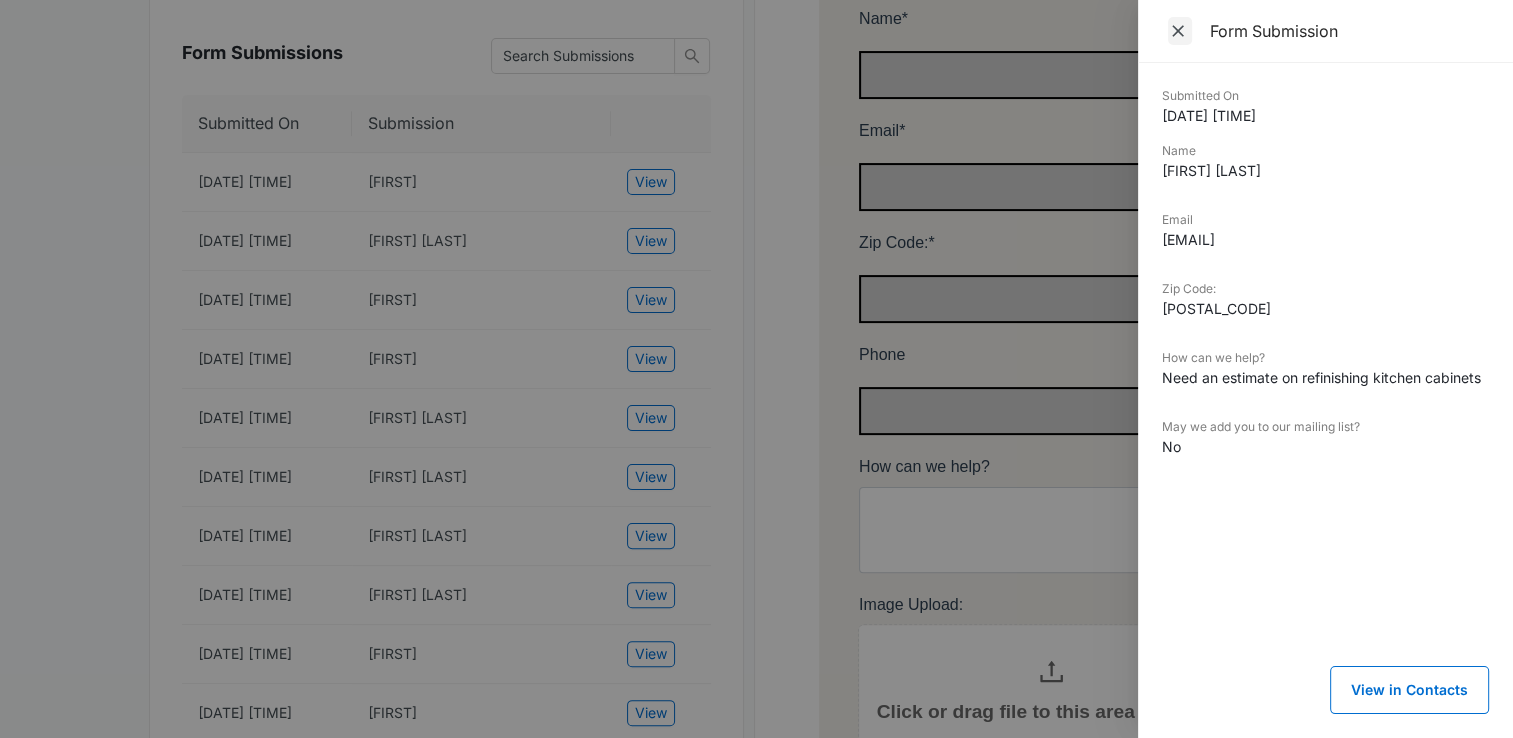 click 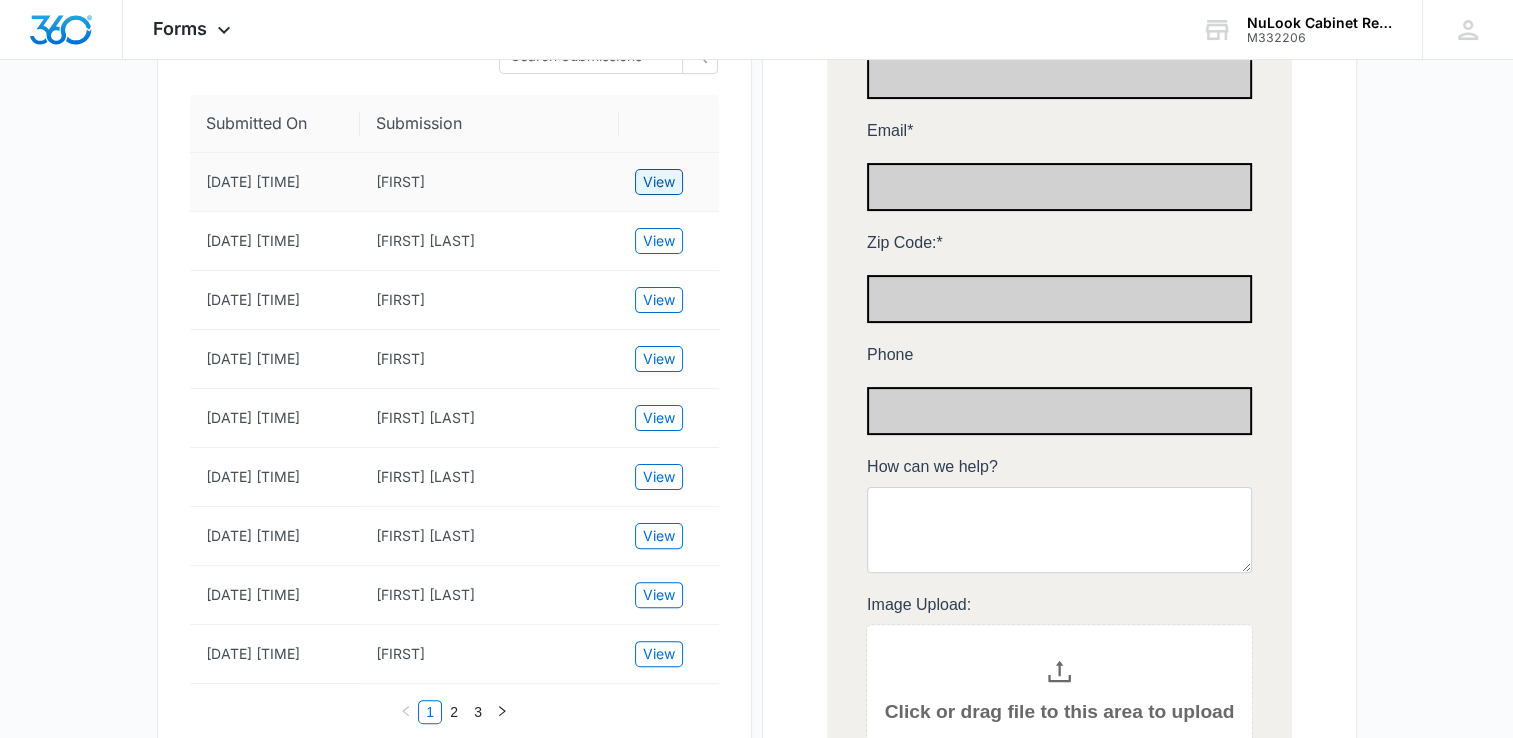 click on "View" at bounding box center (659, 182) 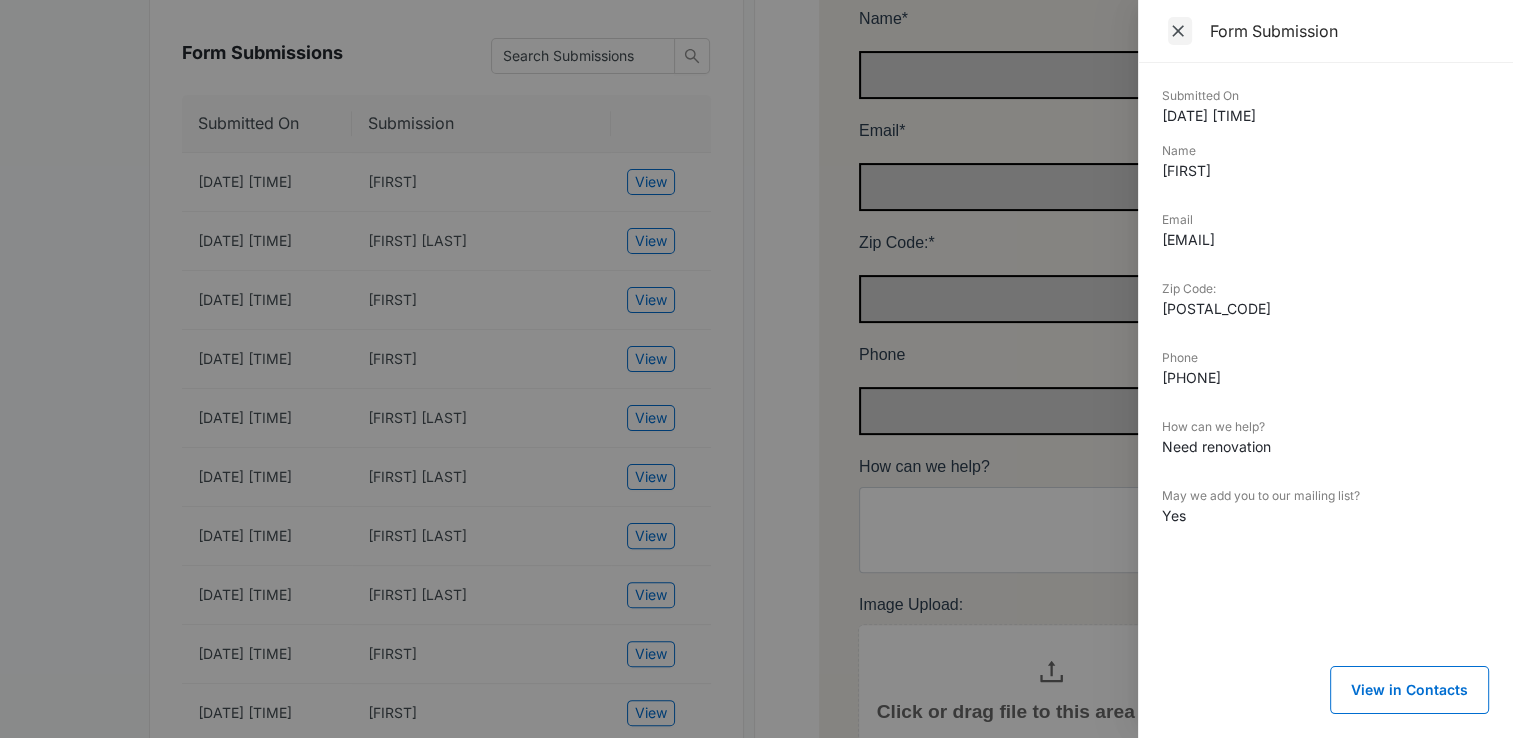 click 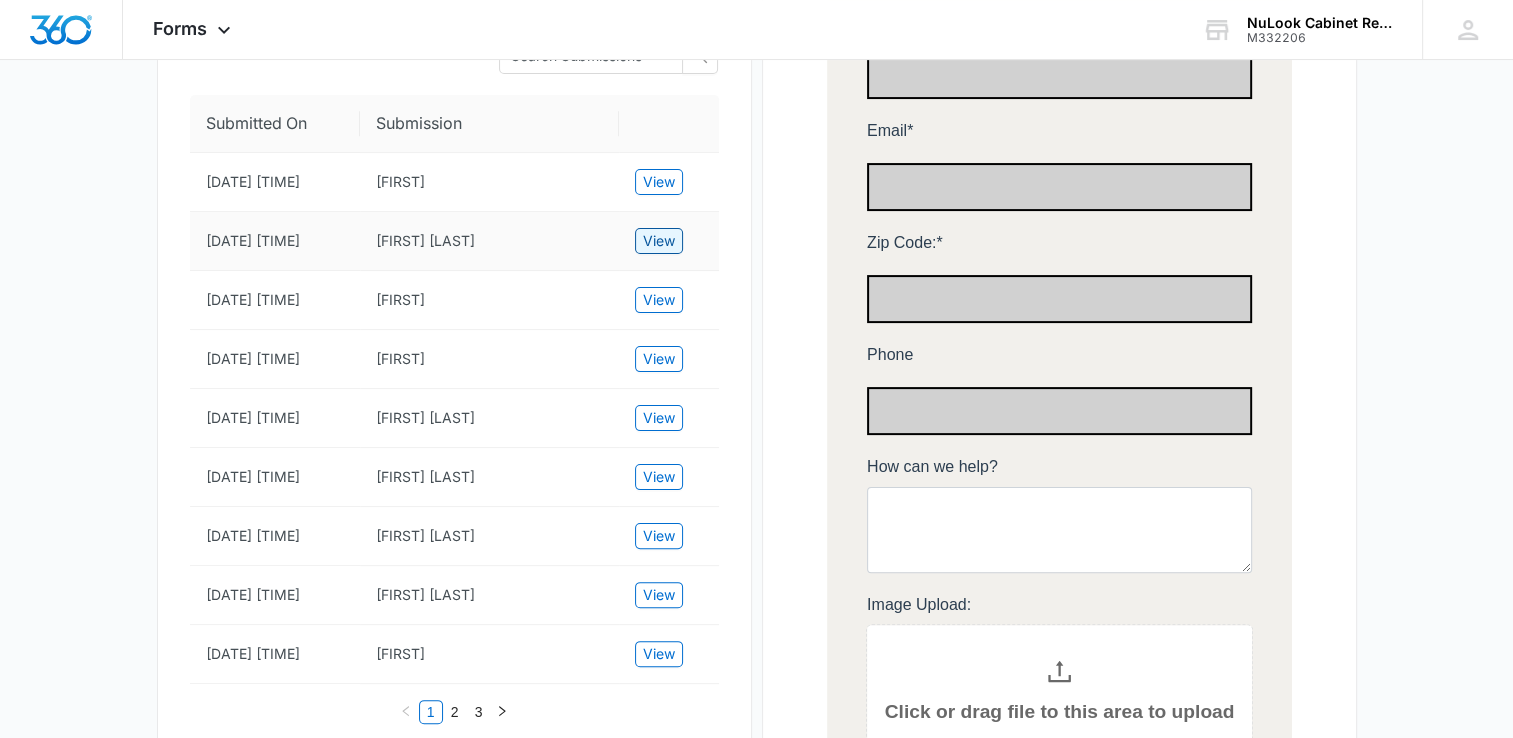 click on "View" at bounding box center [659, 241] 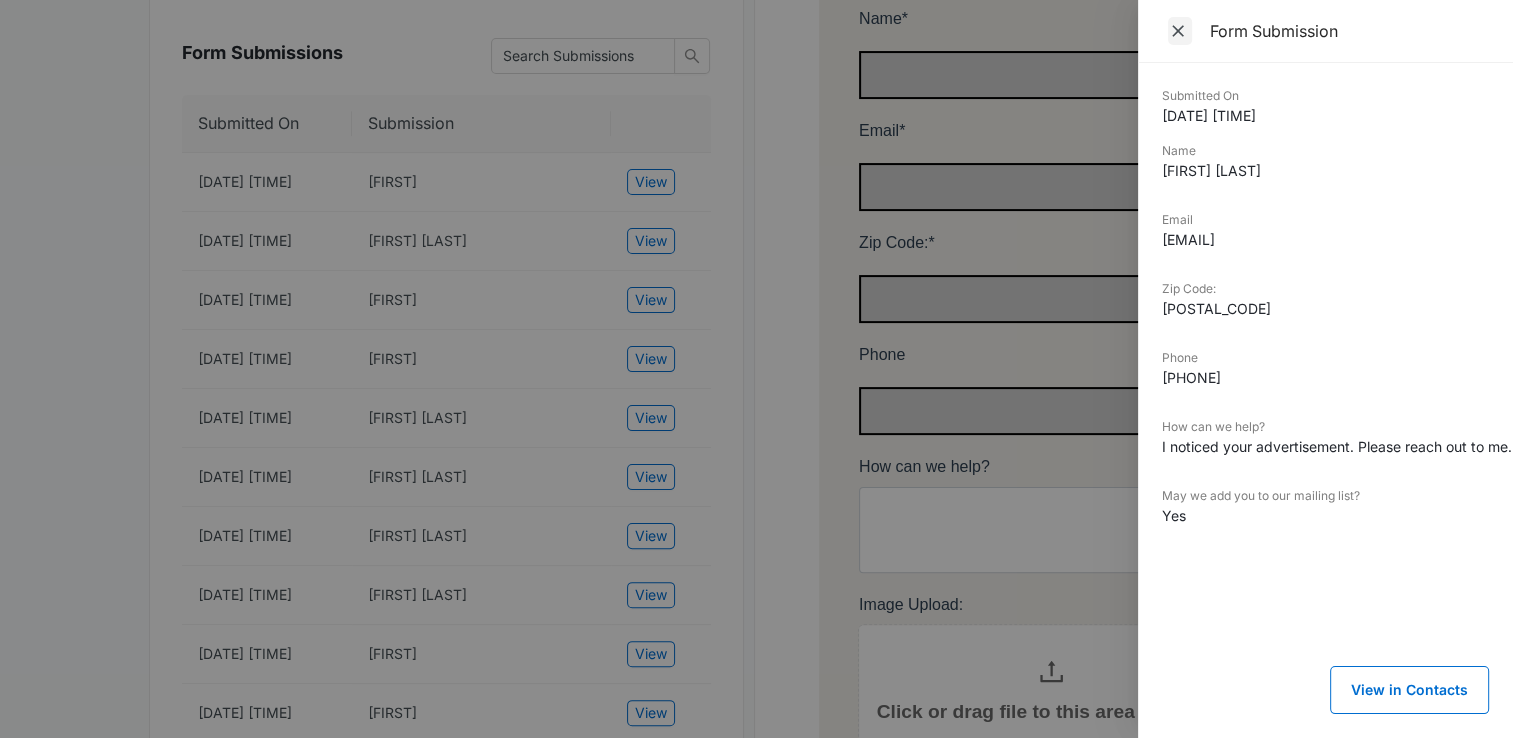 click 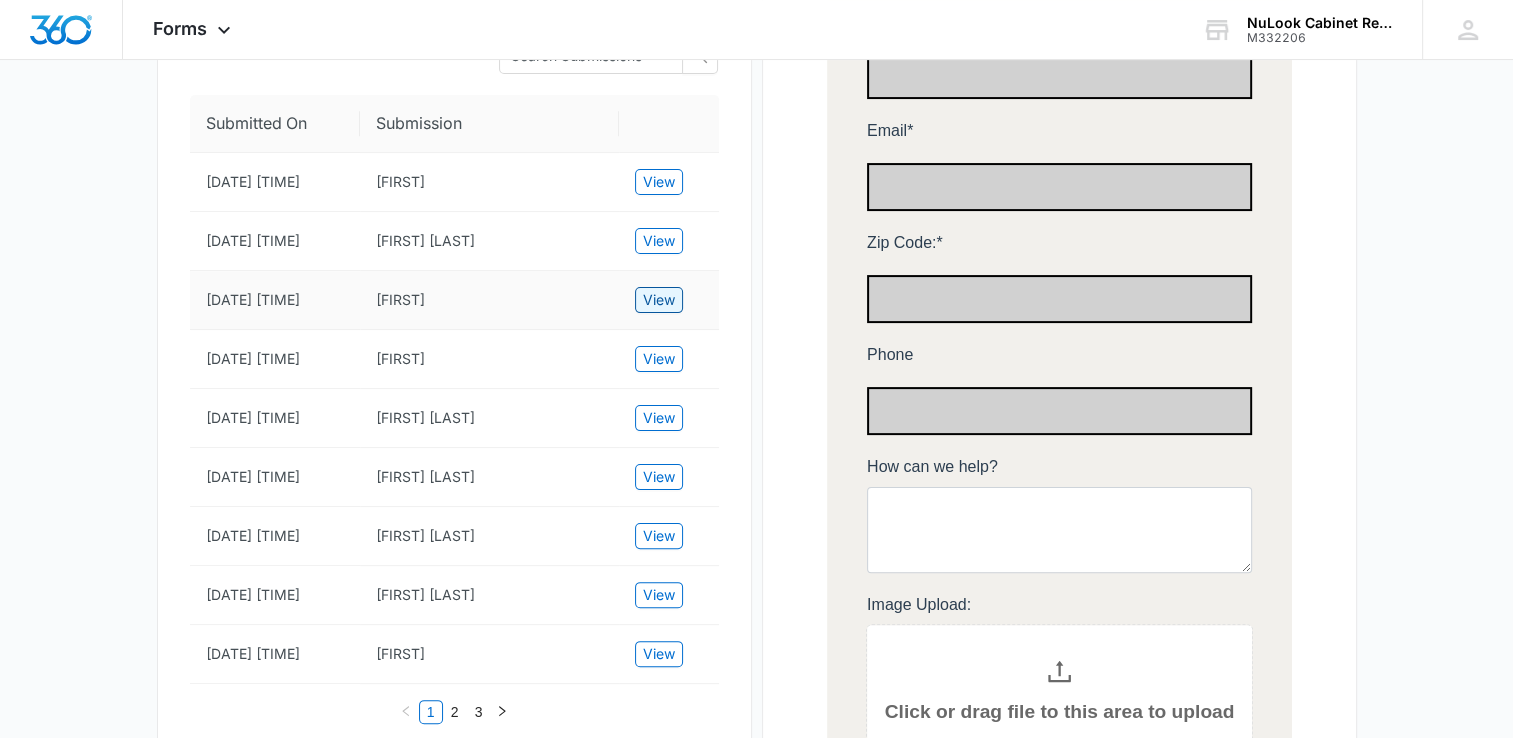 click on "View" at bounding box center (659, 300) 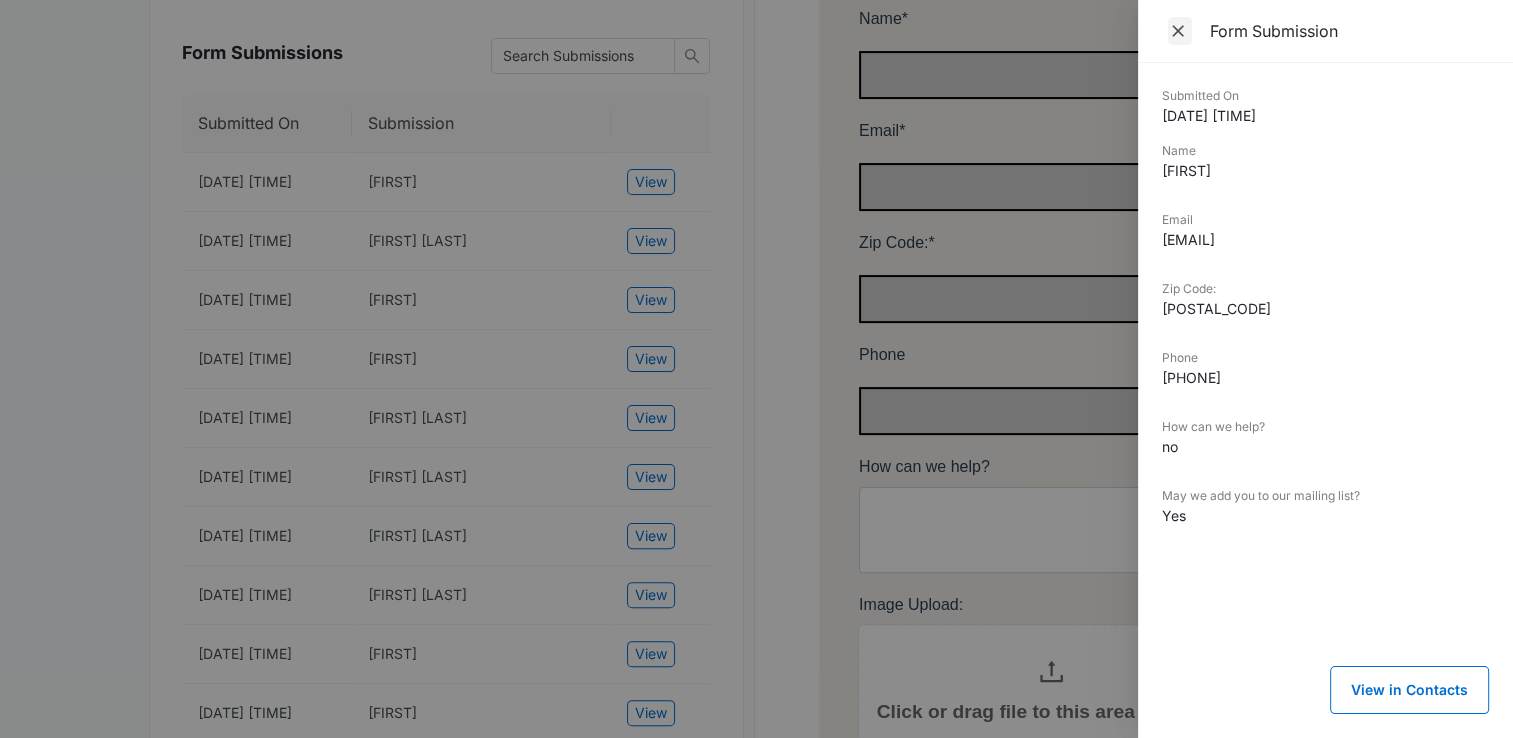 click 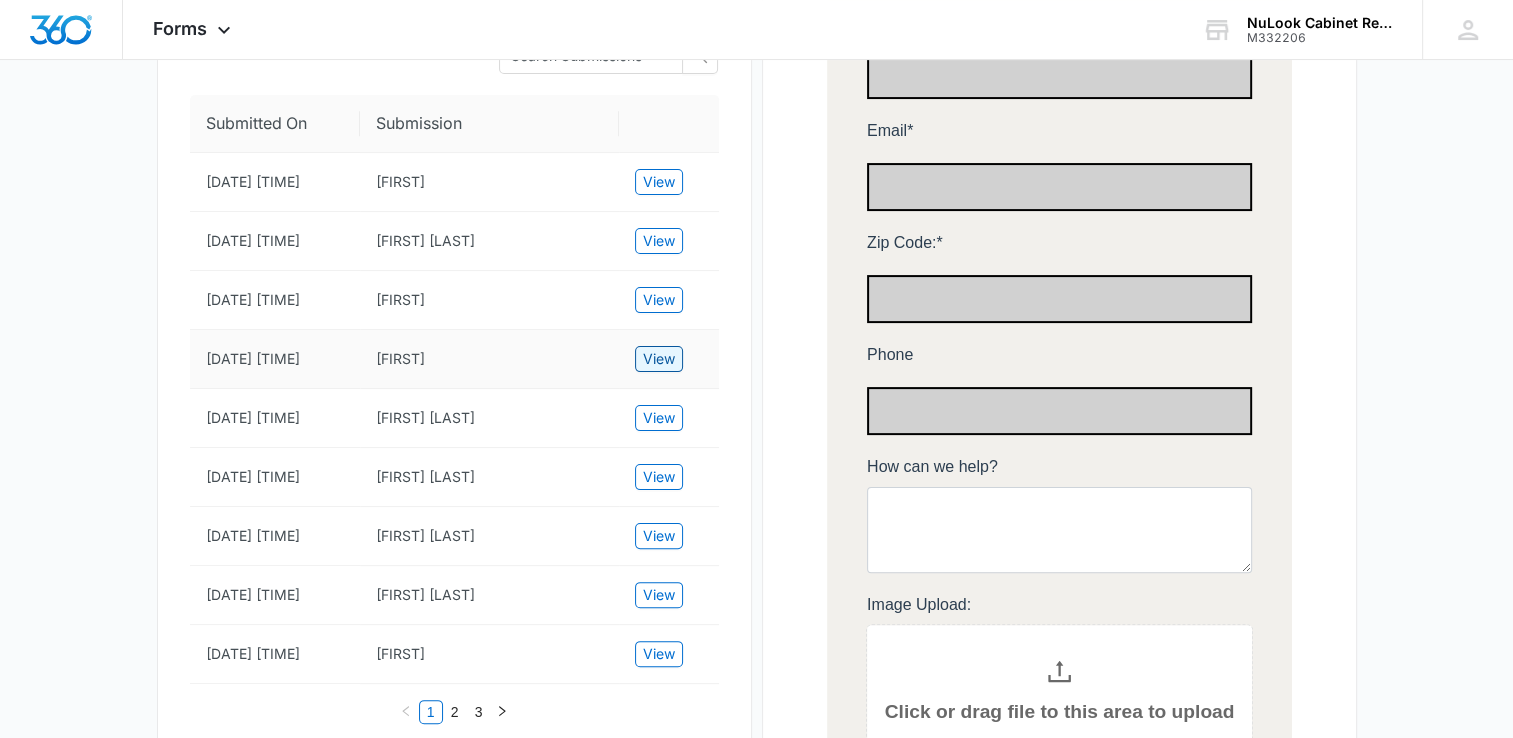 click on "View" at bounding box center (659, 359) 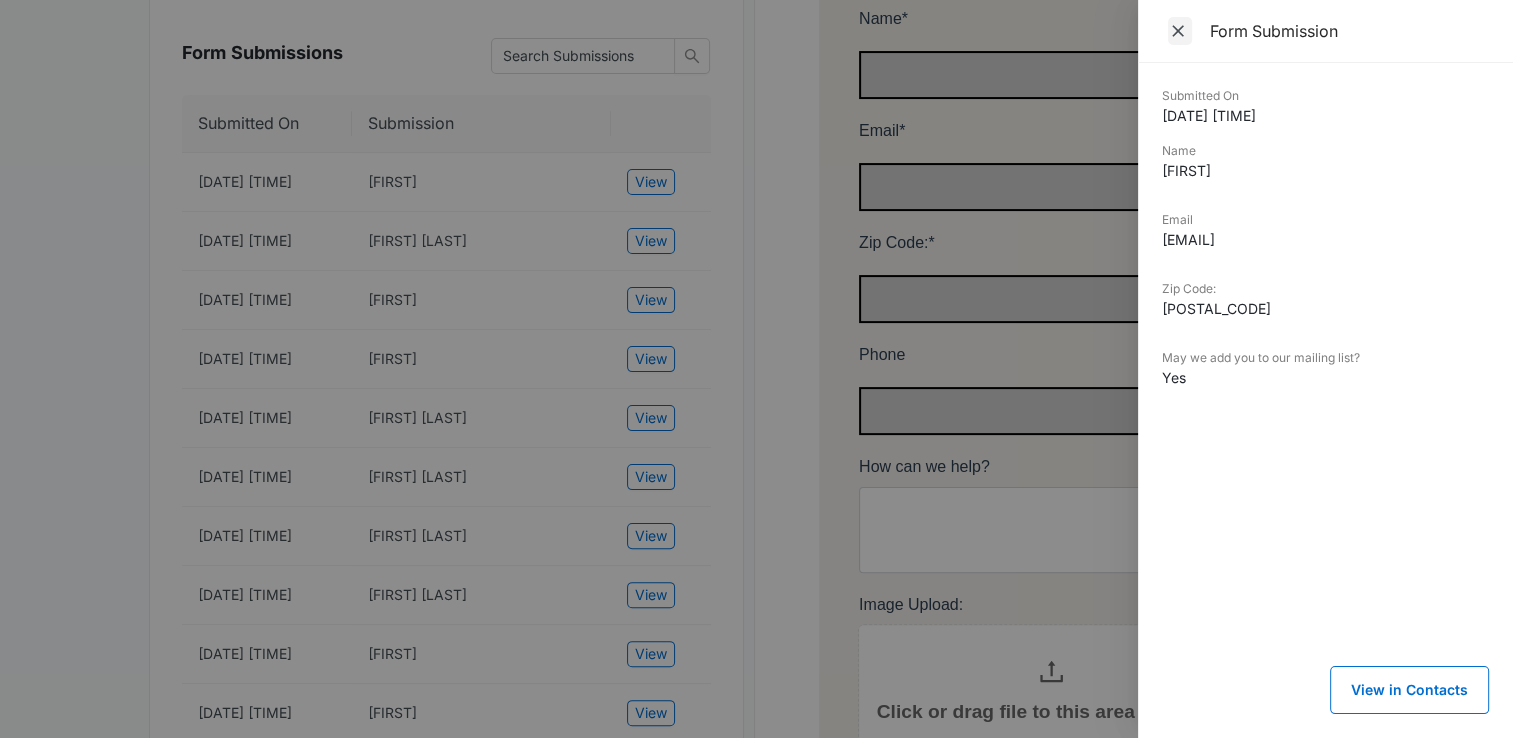 click 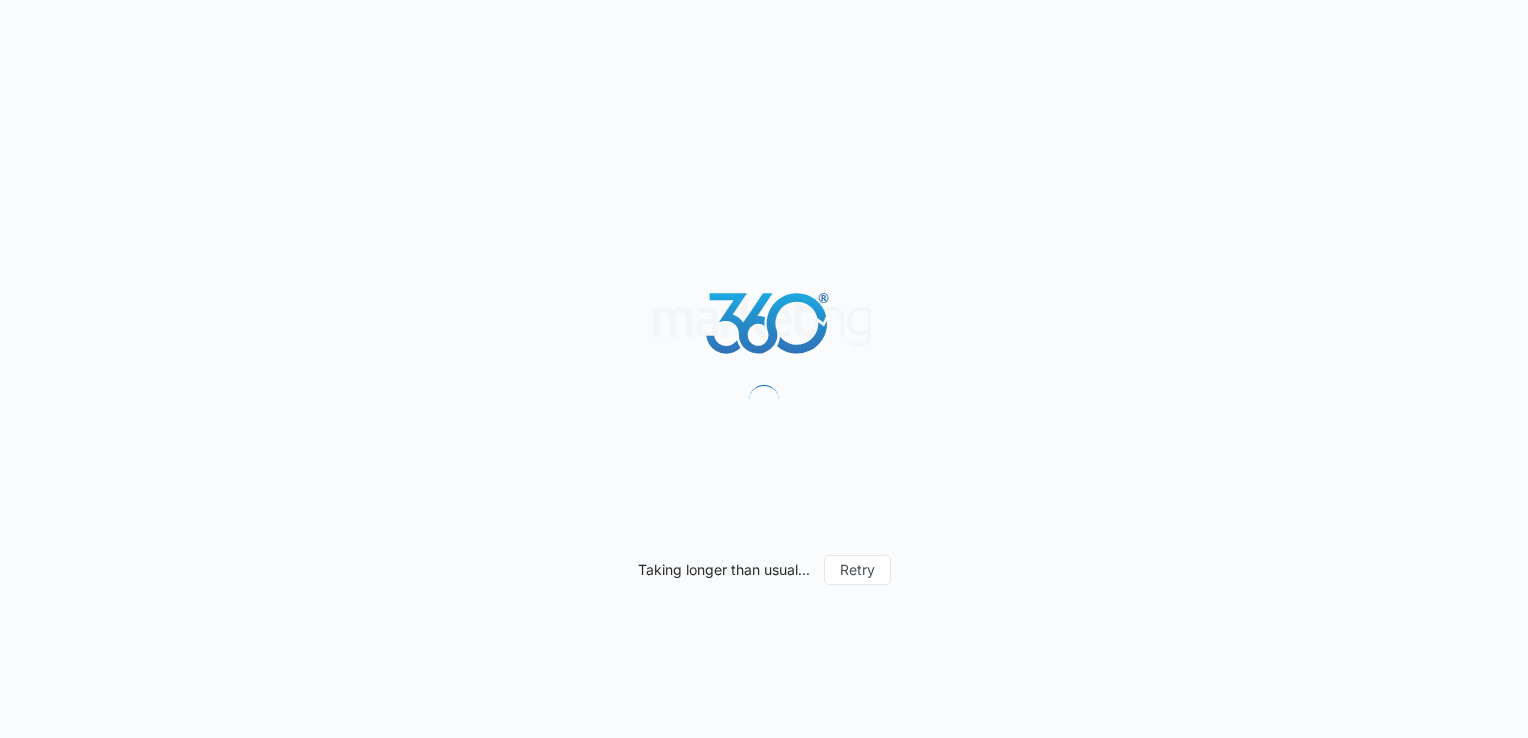 scroll, scrollTop: 0, scrollLeft: 0, axis: both 